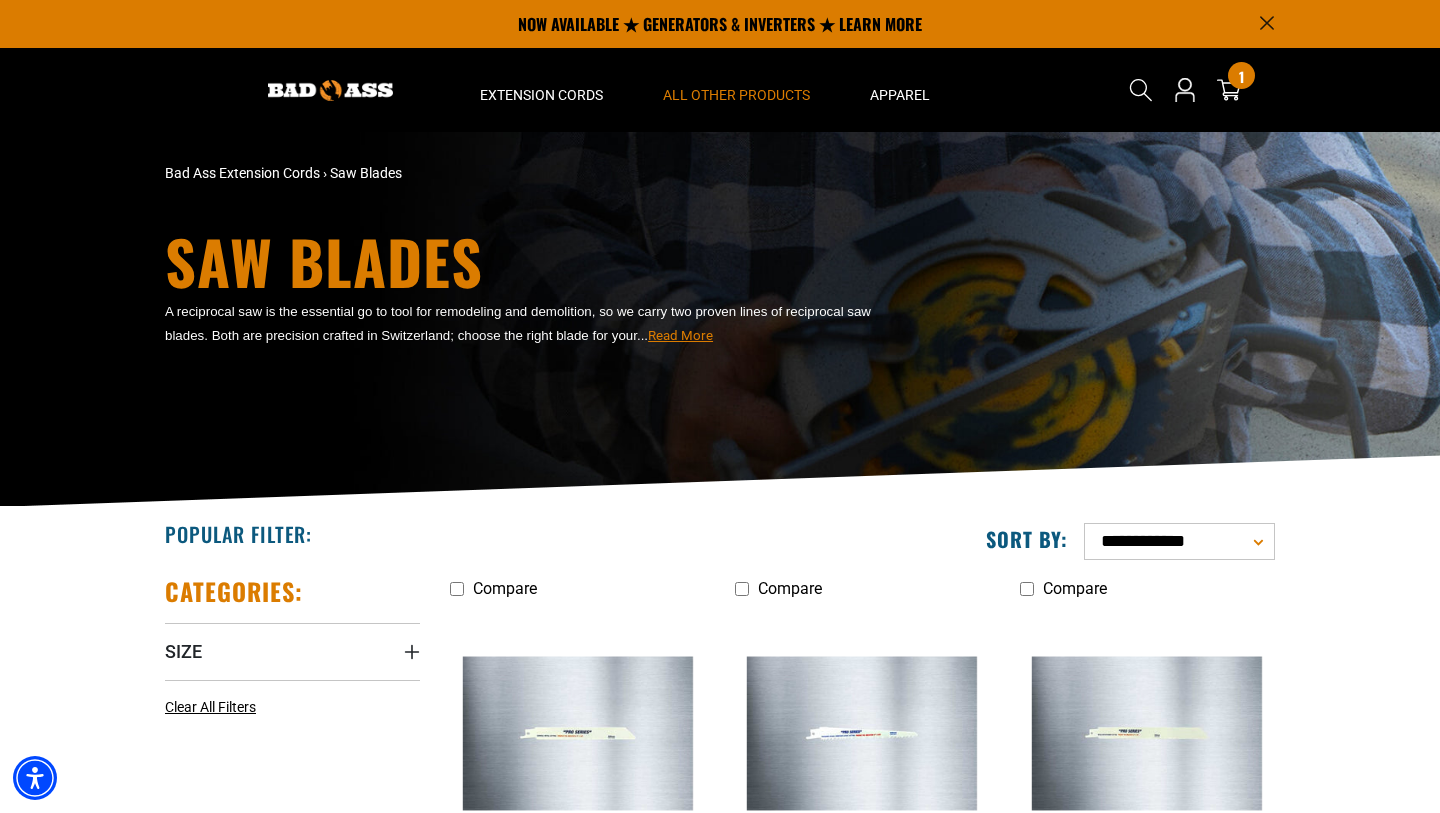 scroll, scrollTop: 1465, scrollLeft: 0, axis: vertical 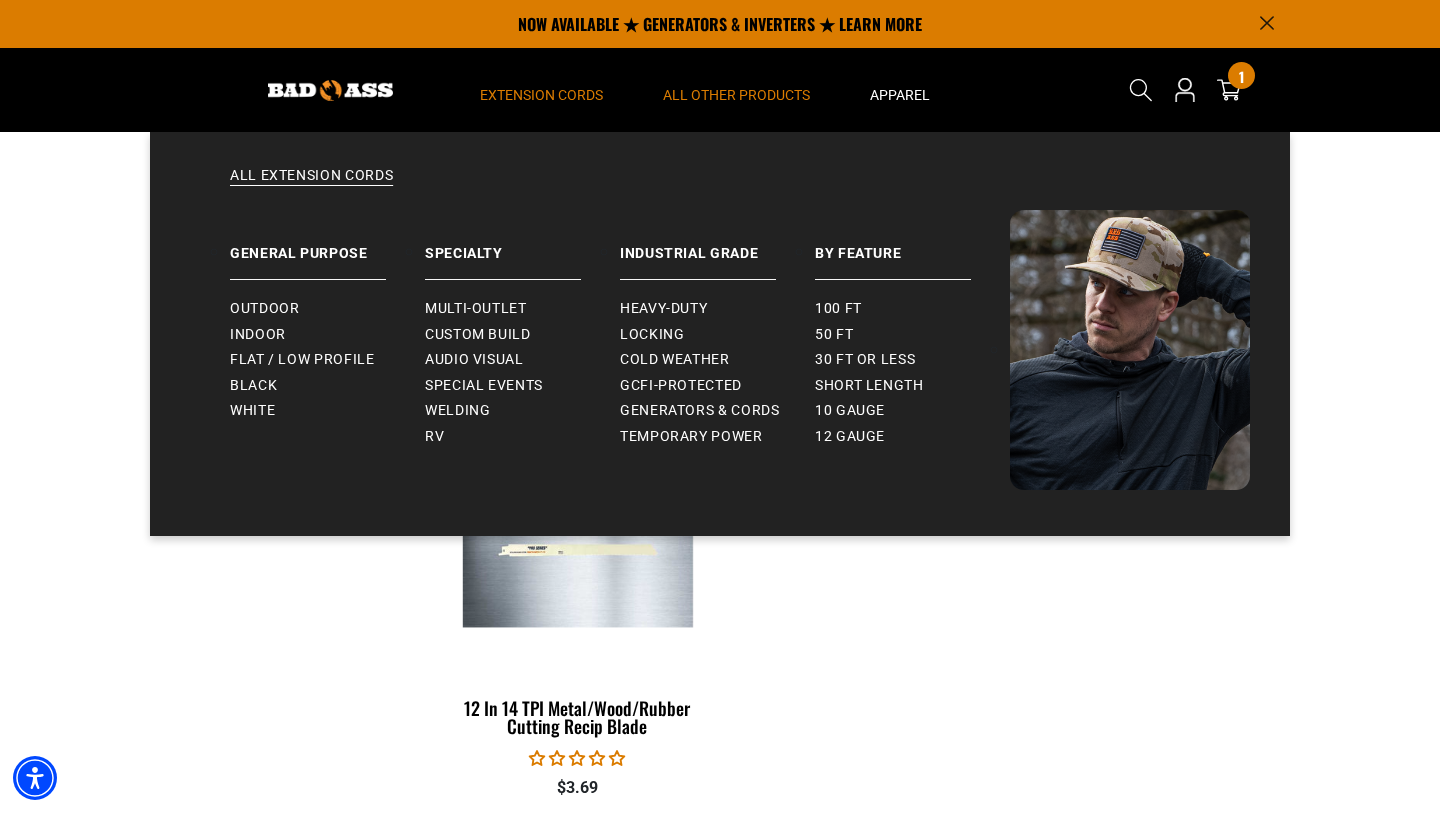 click on "Extension Cords" at bounding box center [541, 95] 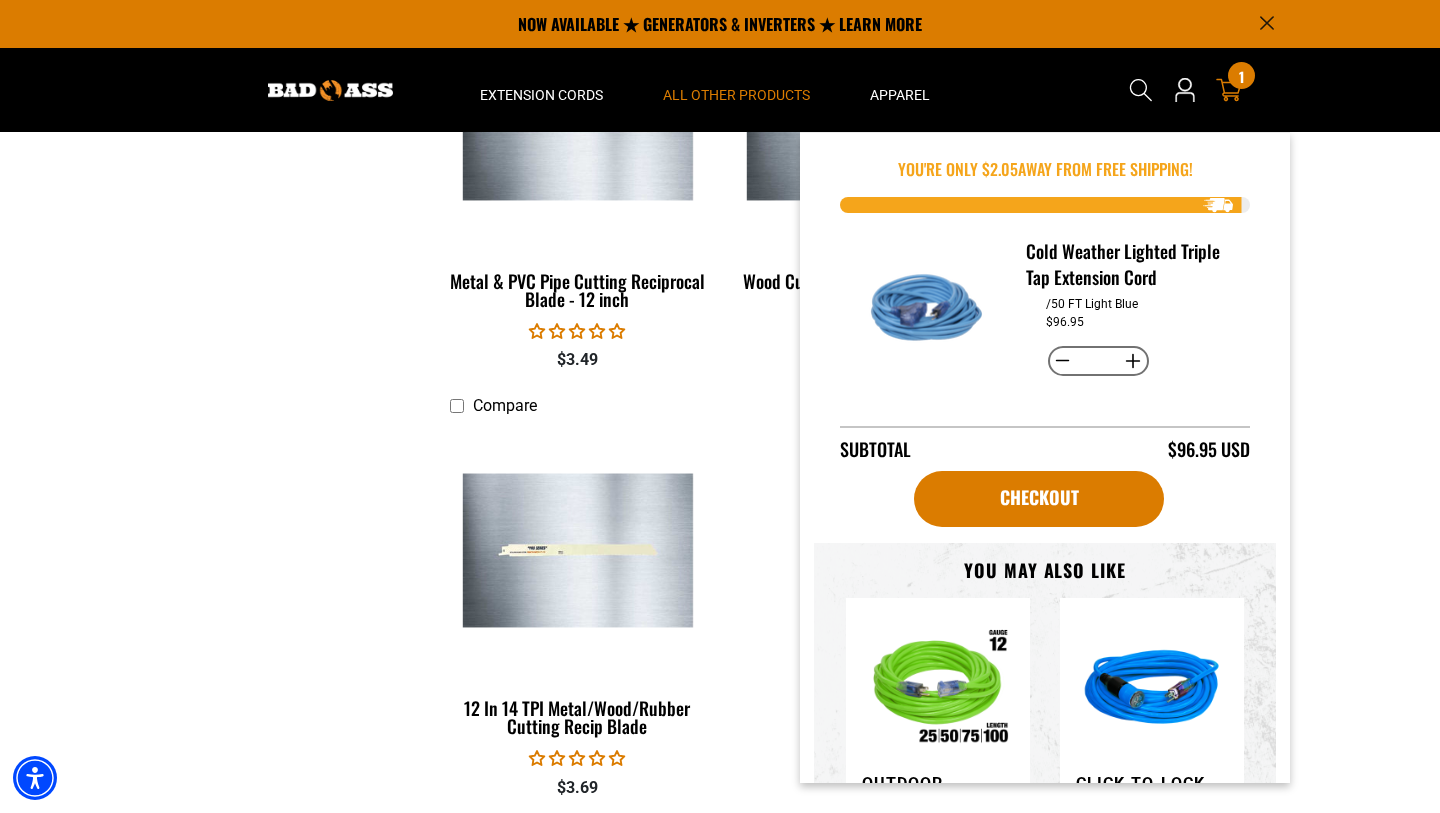 click on "1" at bounding box center [1241, 76] 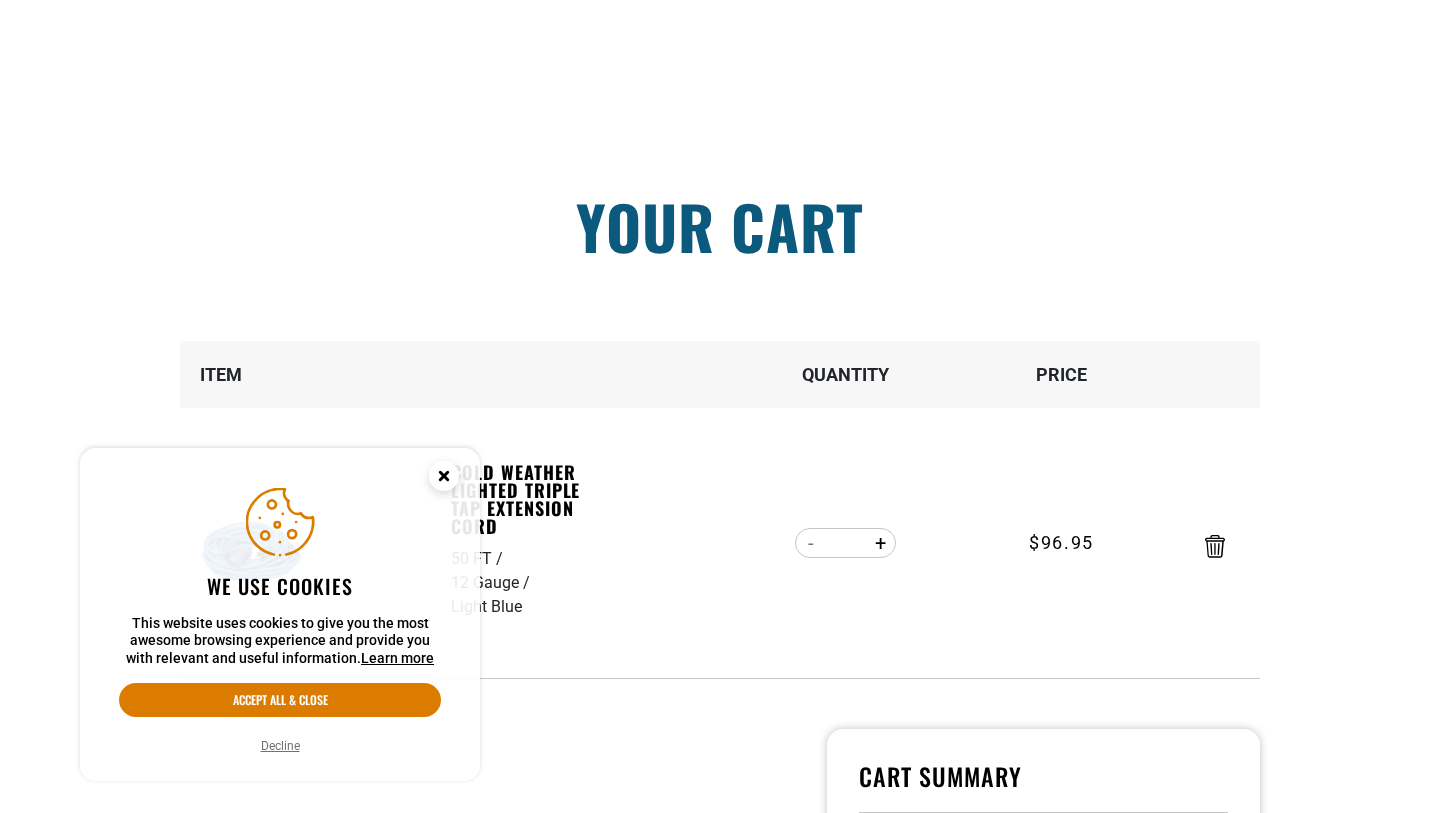 click 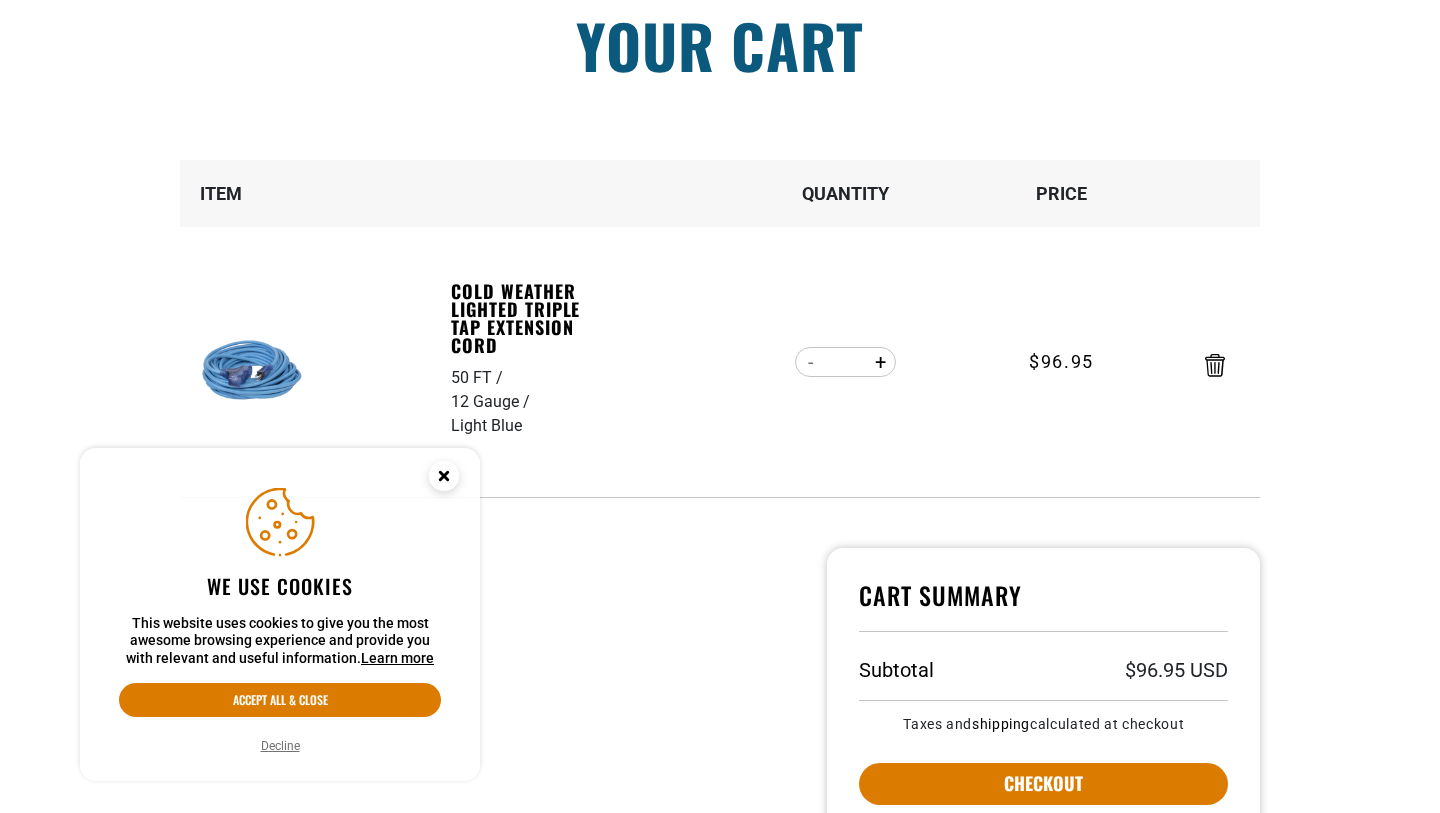 scroll, scrollTop: 0, scrollLeft: 0, axis: both 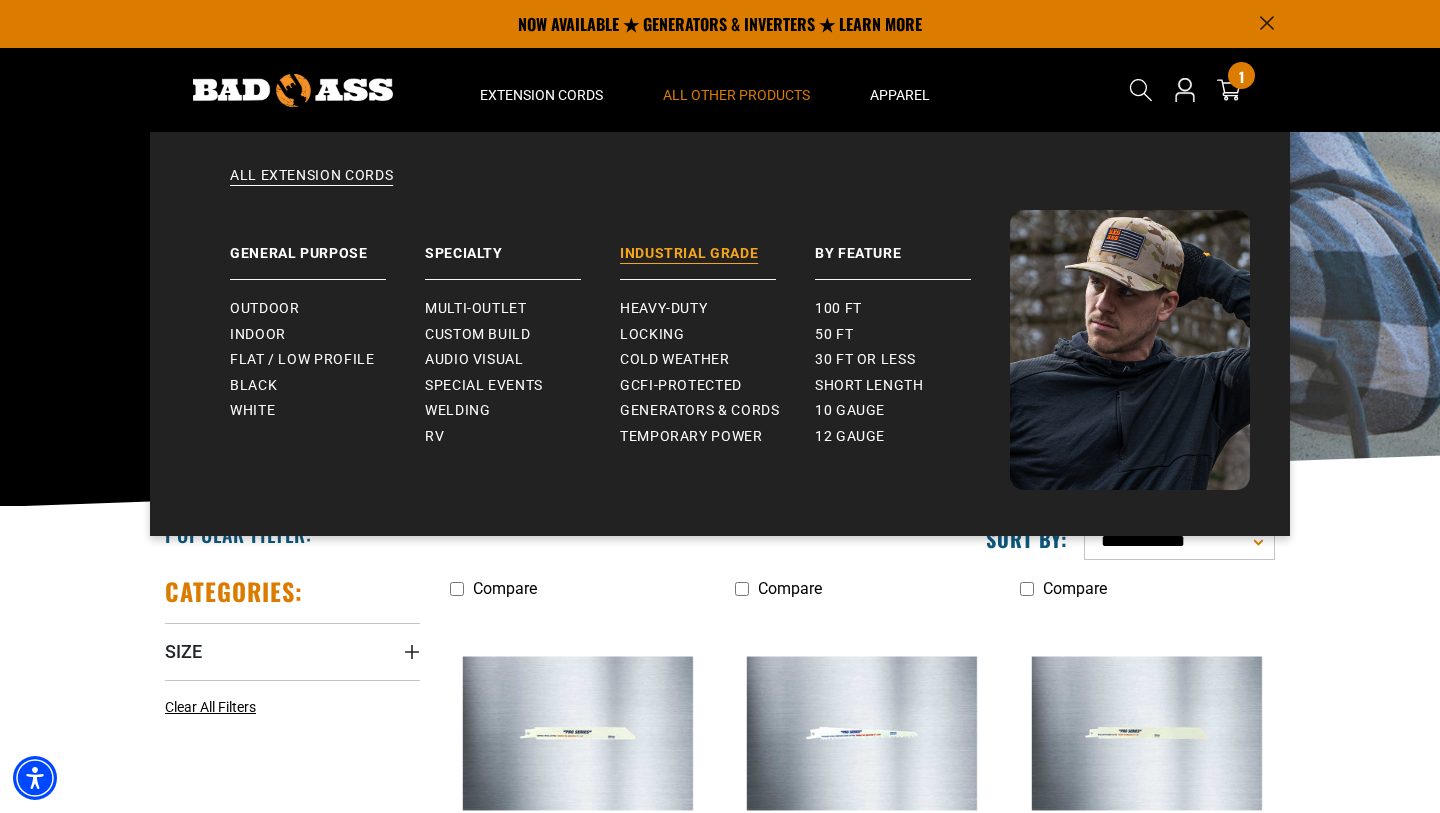 click on "Industrial Grade" at bounding box center [717, 245] 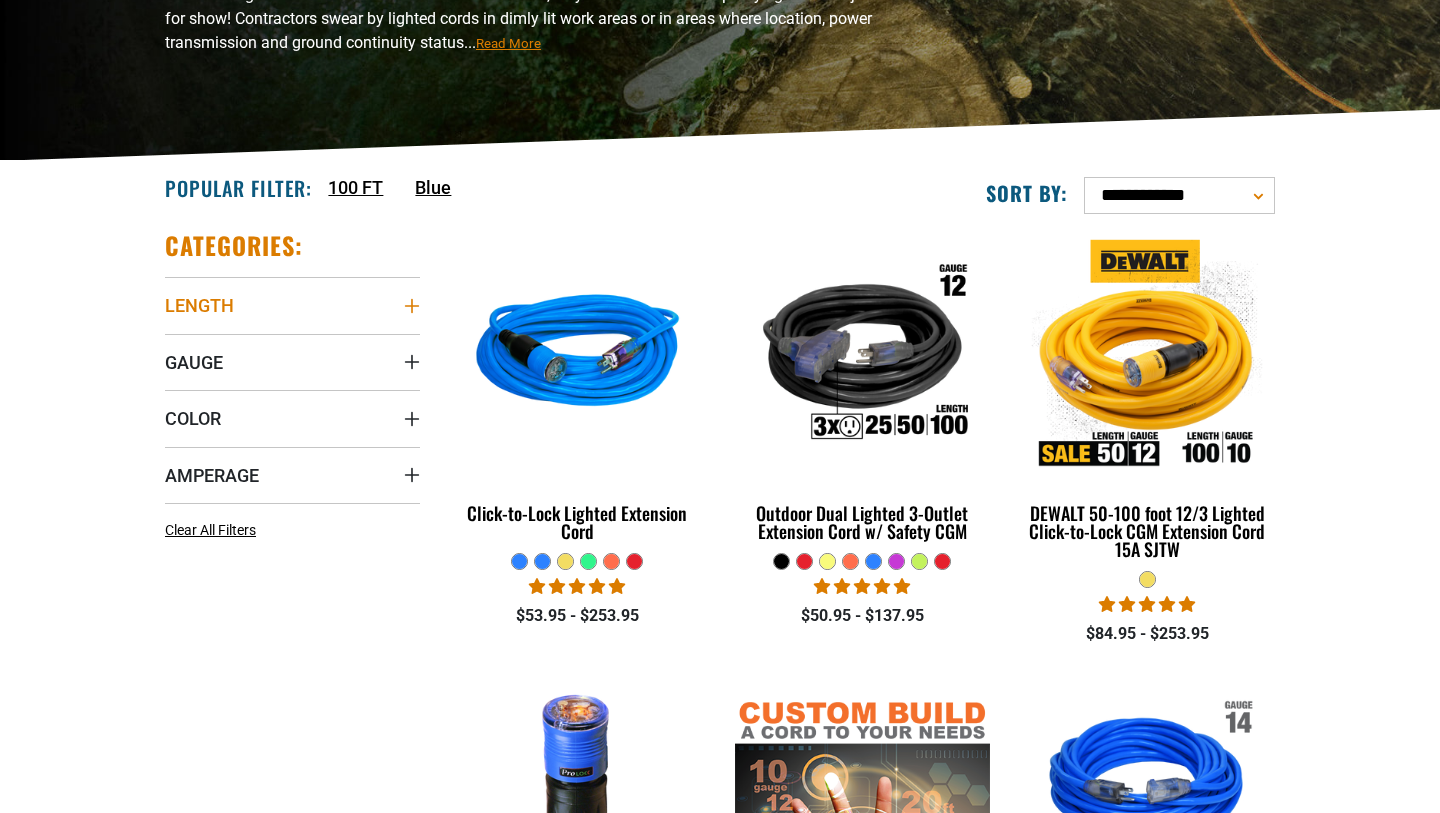 click on "Length" at bounding box center (292, 305) 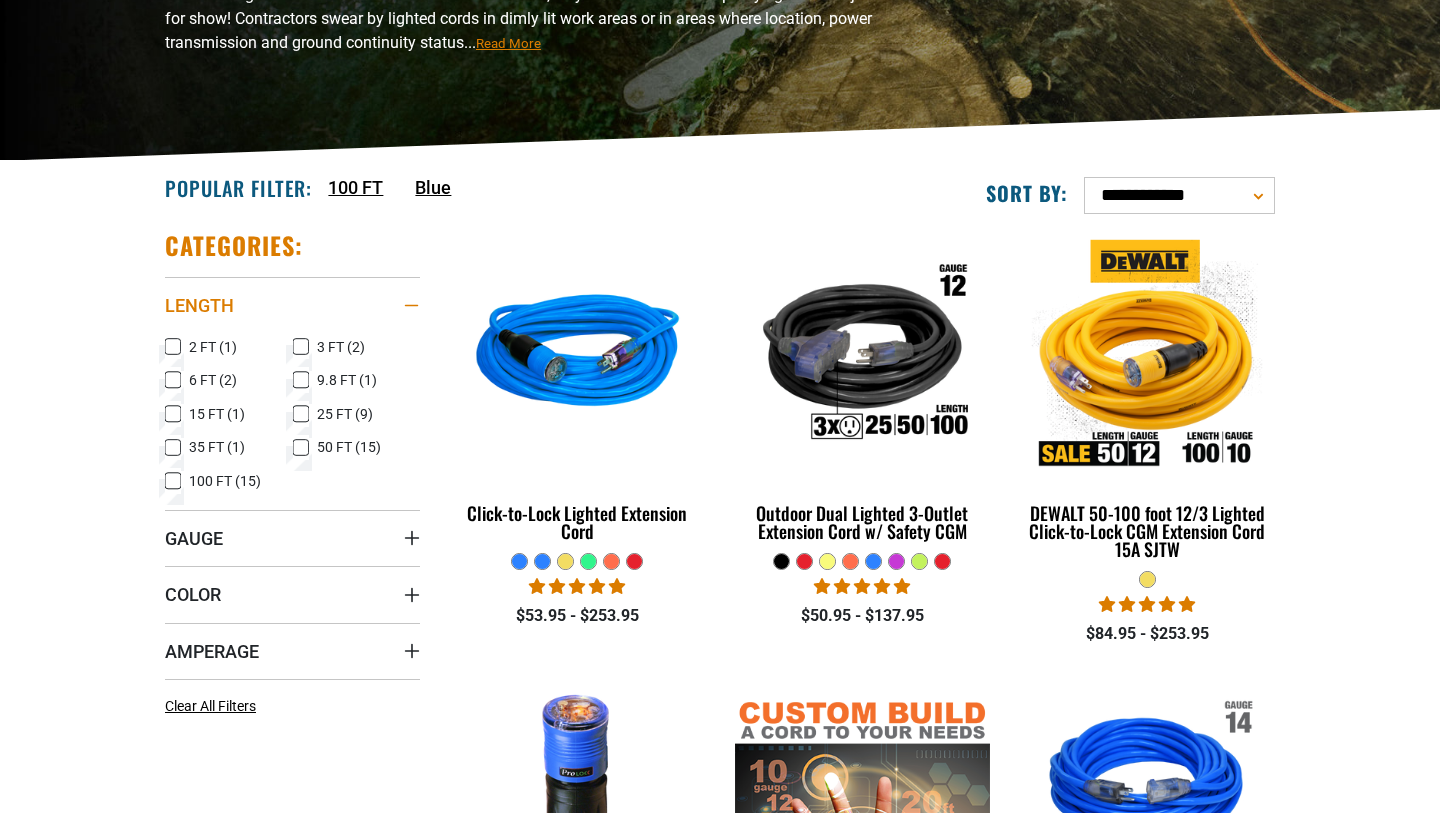 scroll, scrollTop: 346, scrollLeft: 0, axis: vertical 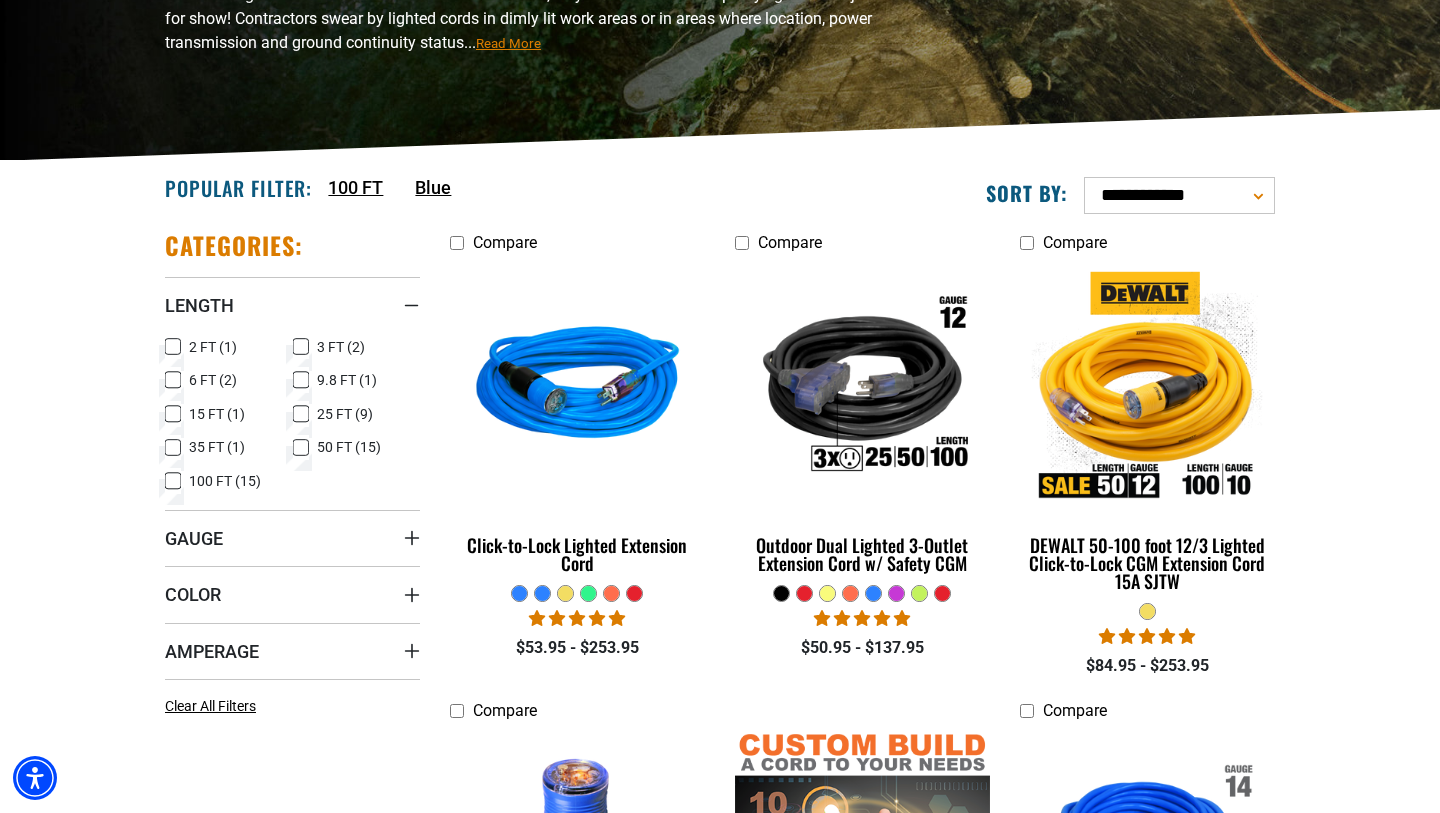 click 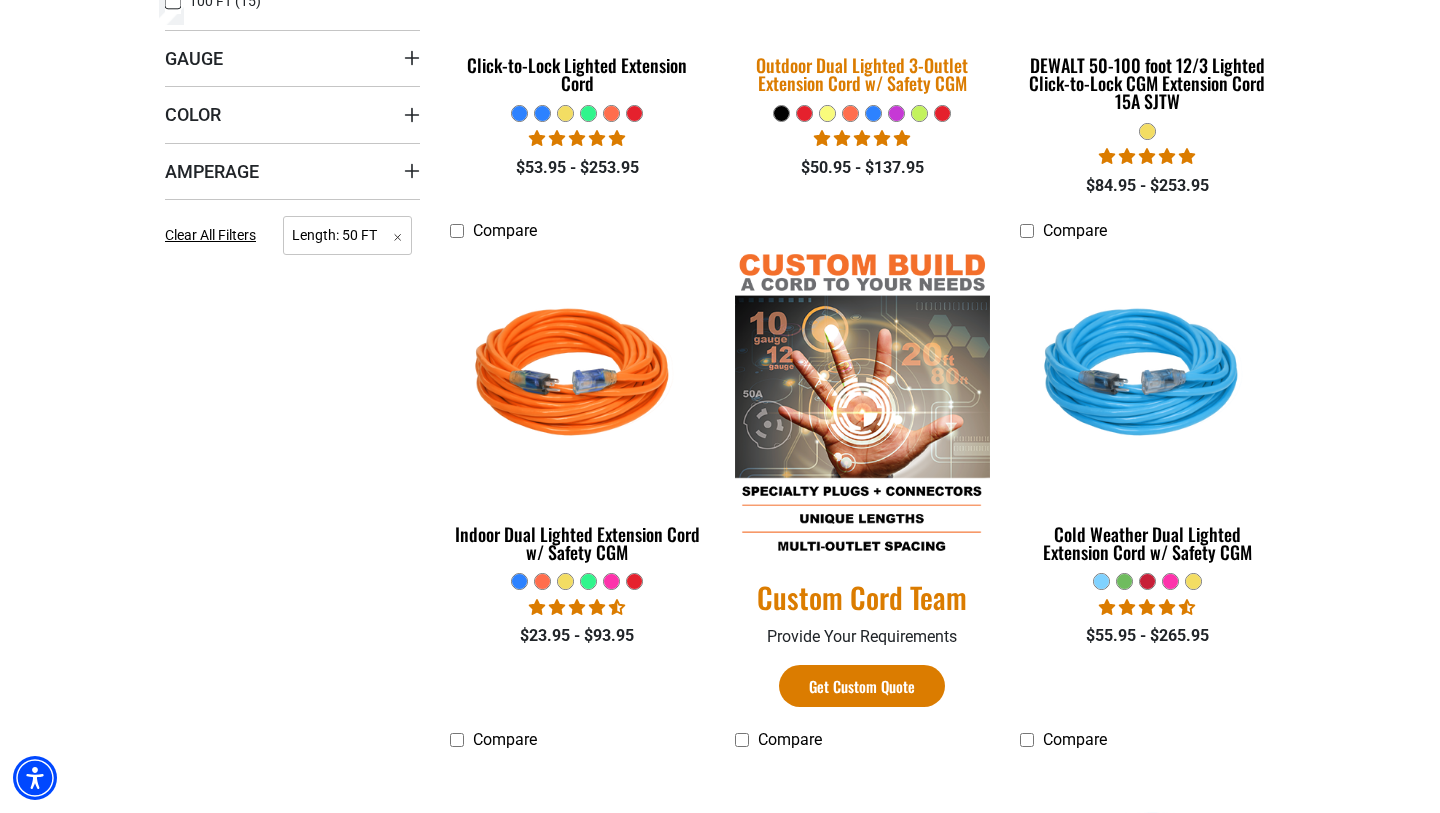scroll, scrollTop: 827, scrollLeft: 0, axis: vertical 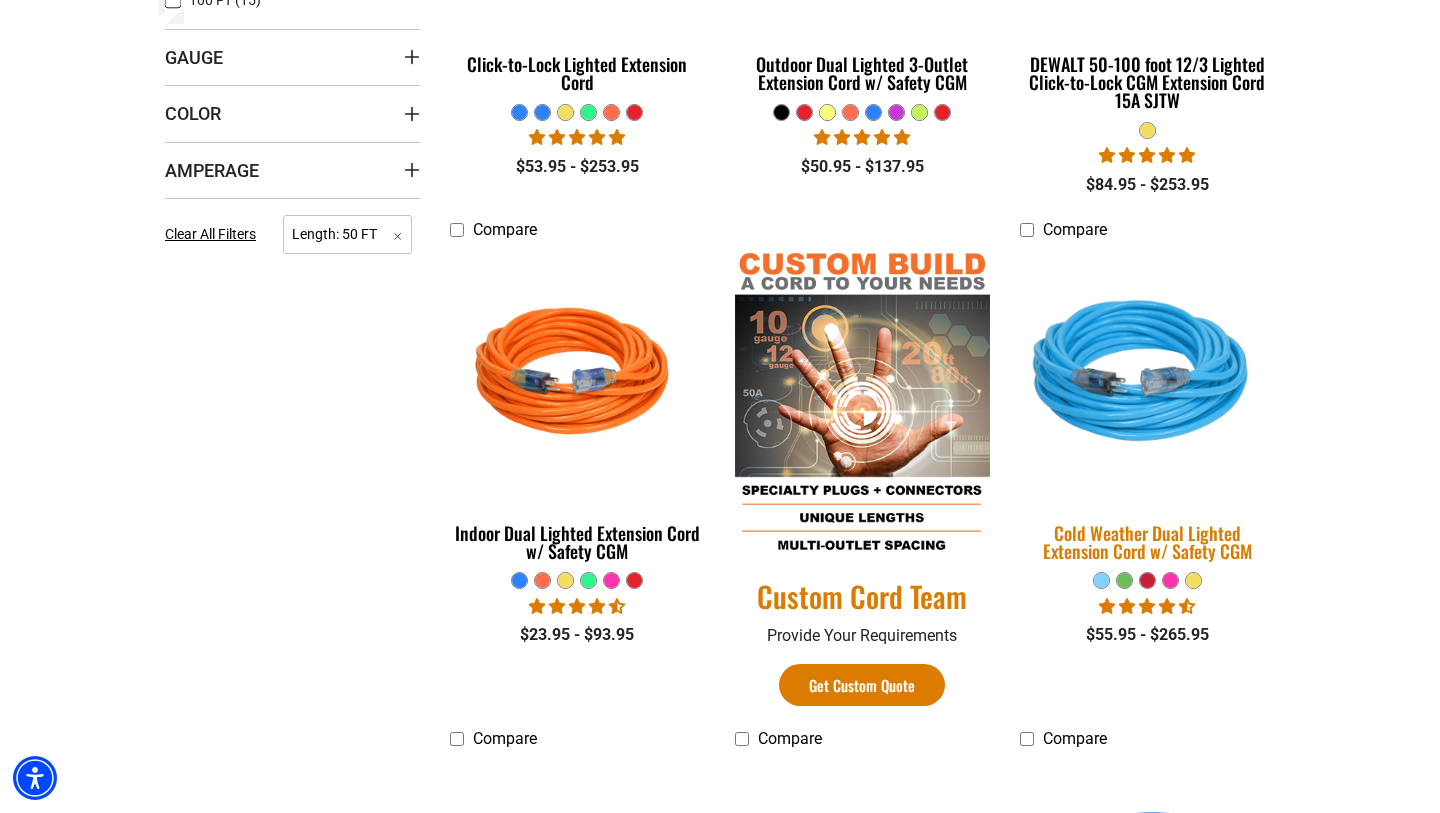 click at bounding box center (1147, 375) 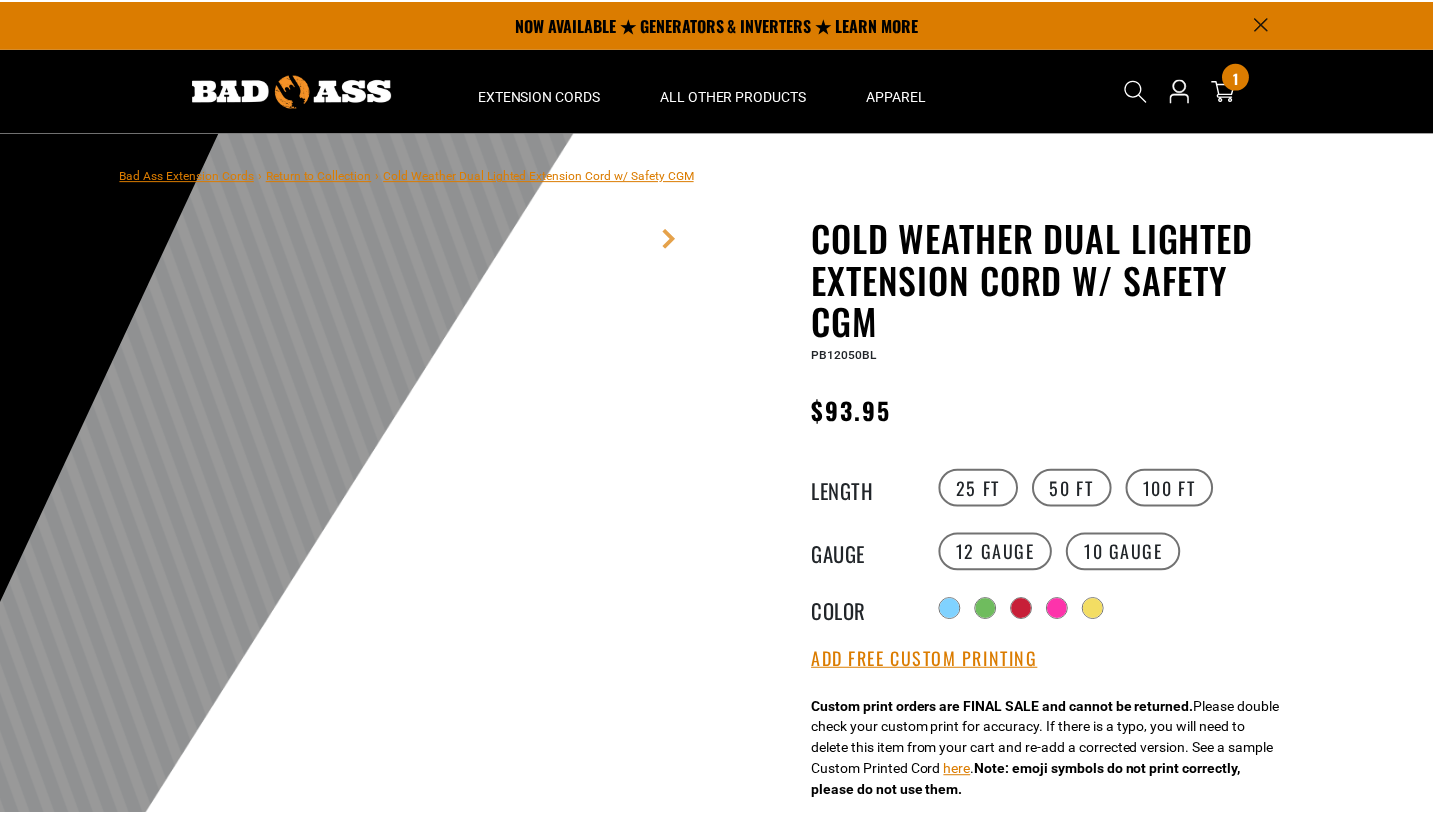 scroll, scrollTop: 0, scrollLeft: 0, axis: both 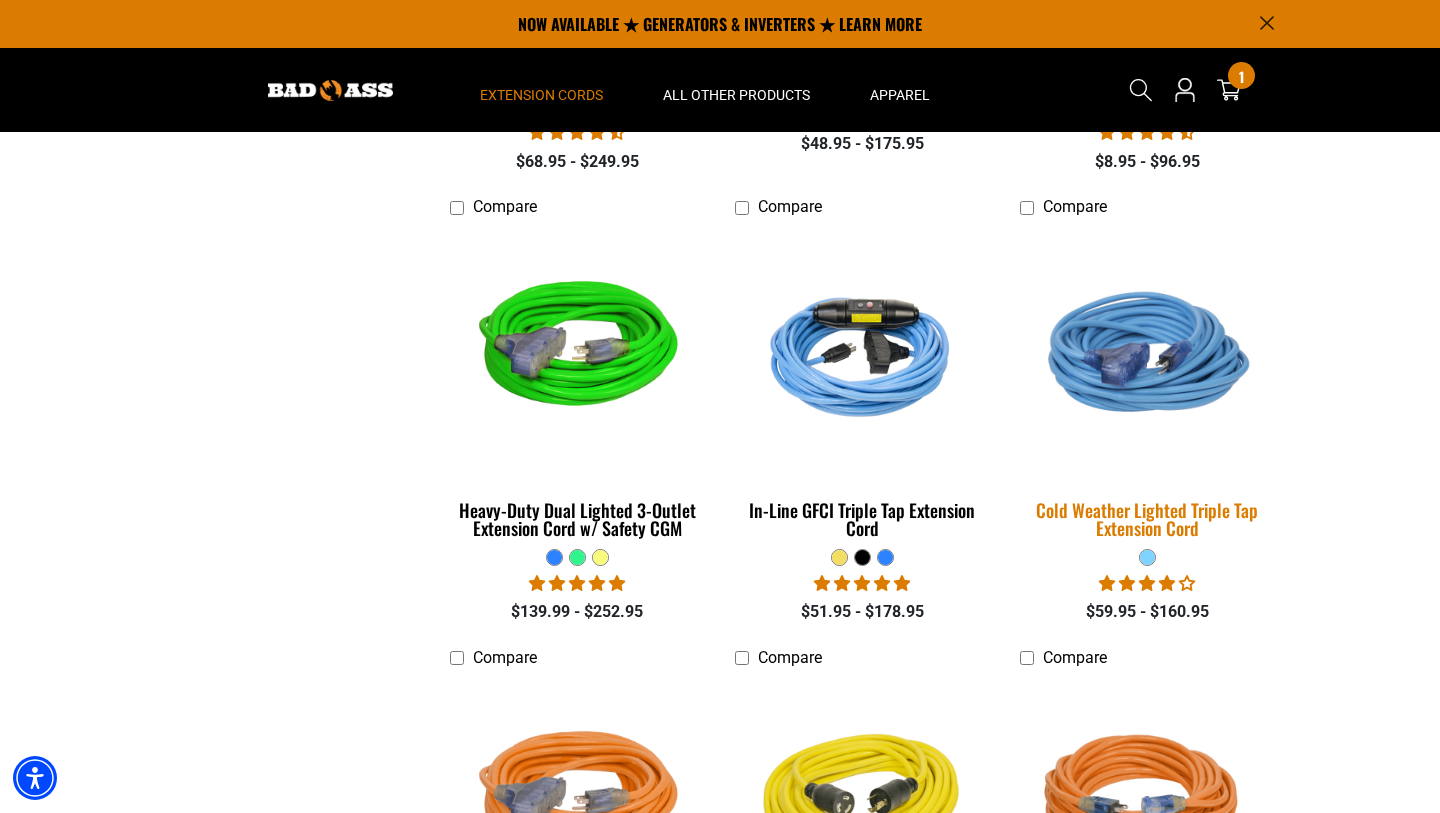 click at bounding box center [1147, 352] 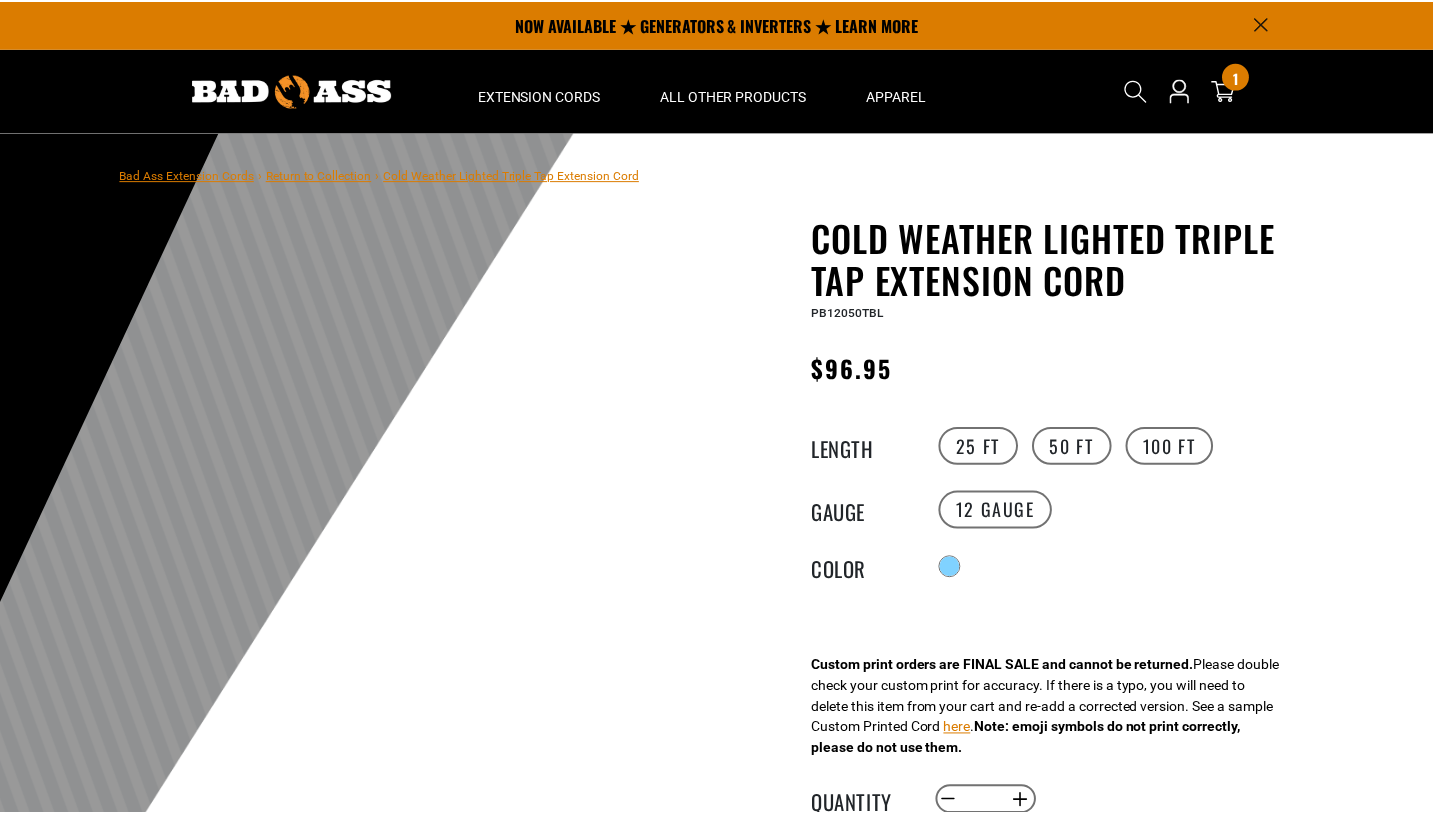 scroll, scrollTop: 0, scrollLeft: 0, axis: both 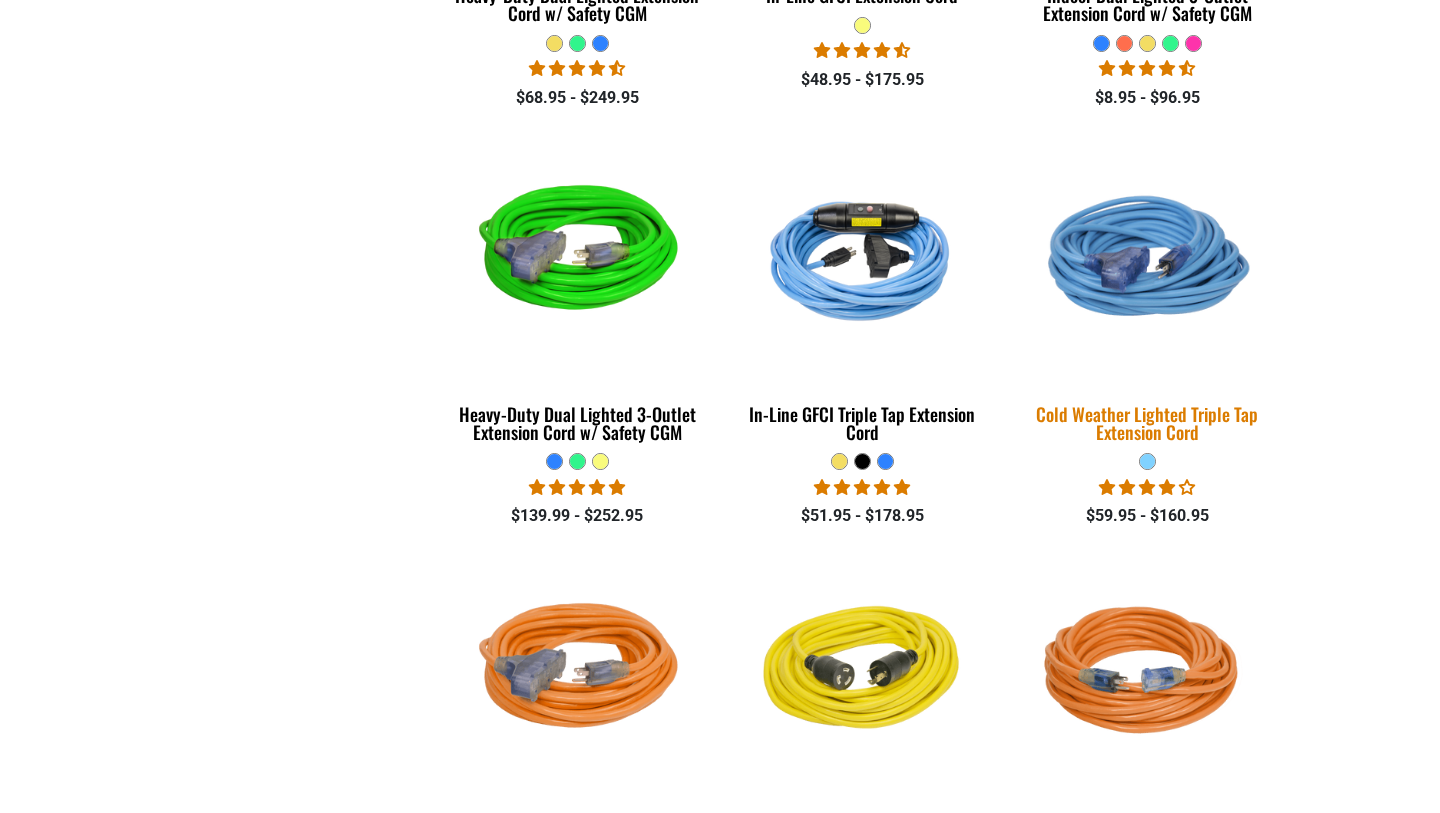 click at bounding box center (1147, 256) 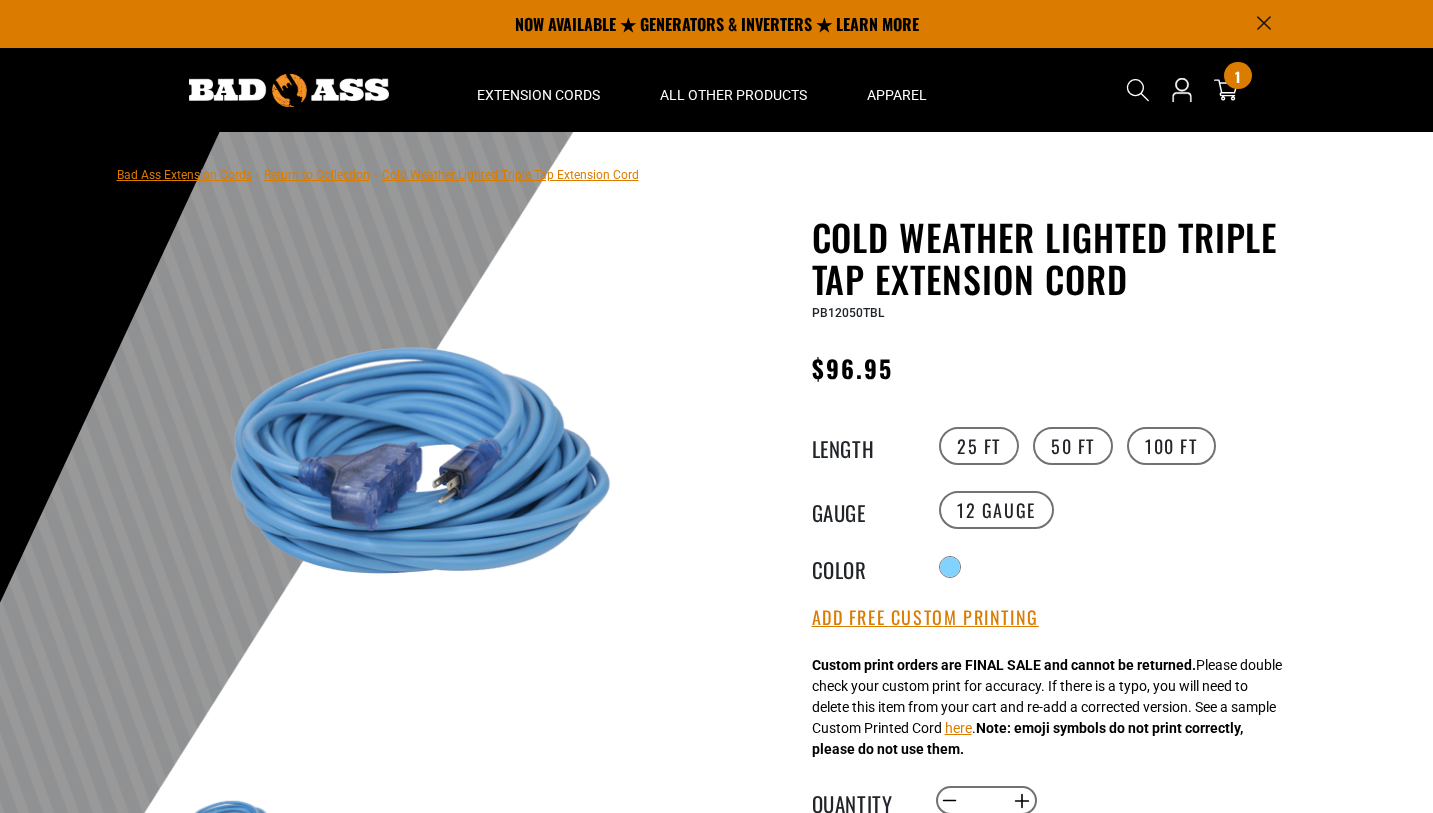 scroll, scrollTop: 0, scrollLeft: 0, axis: both 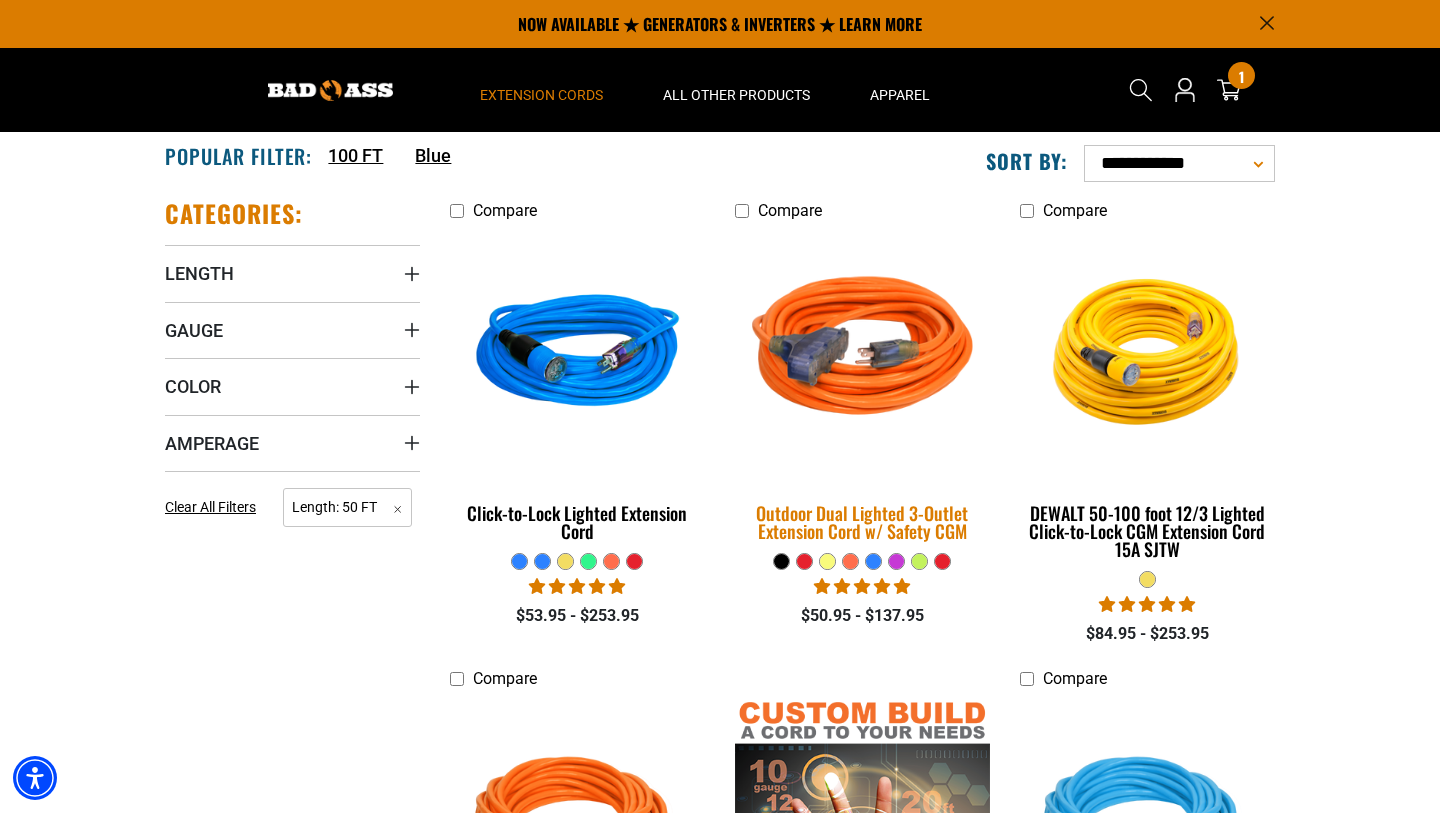 click at bounding box center (862, 355) 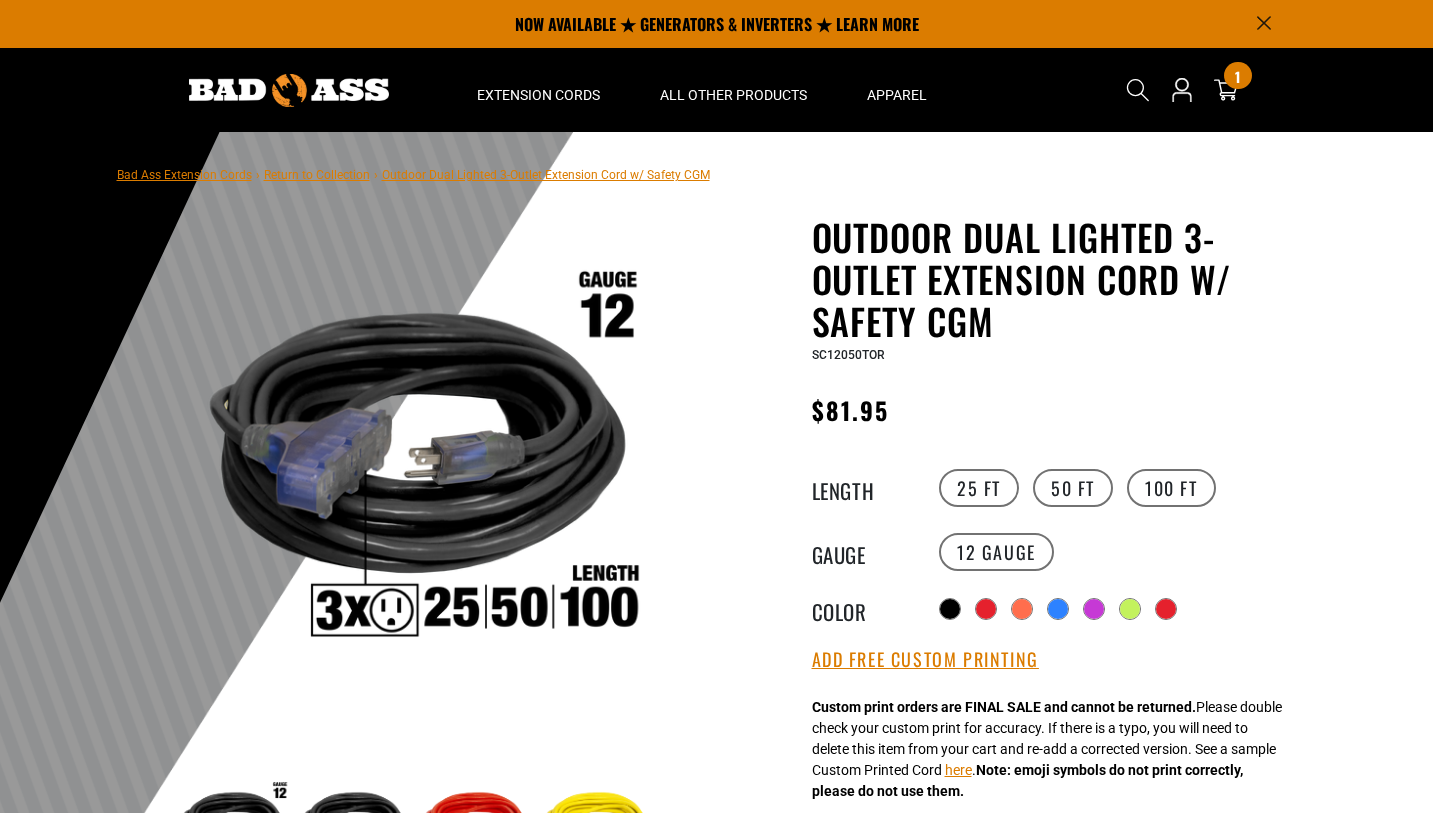 scroll, scrollTop: 0, scrollLeft: 0, axis: both 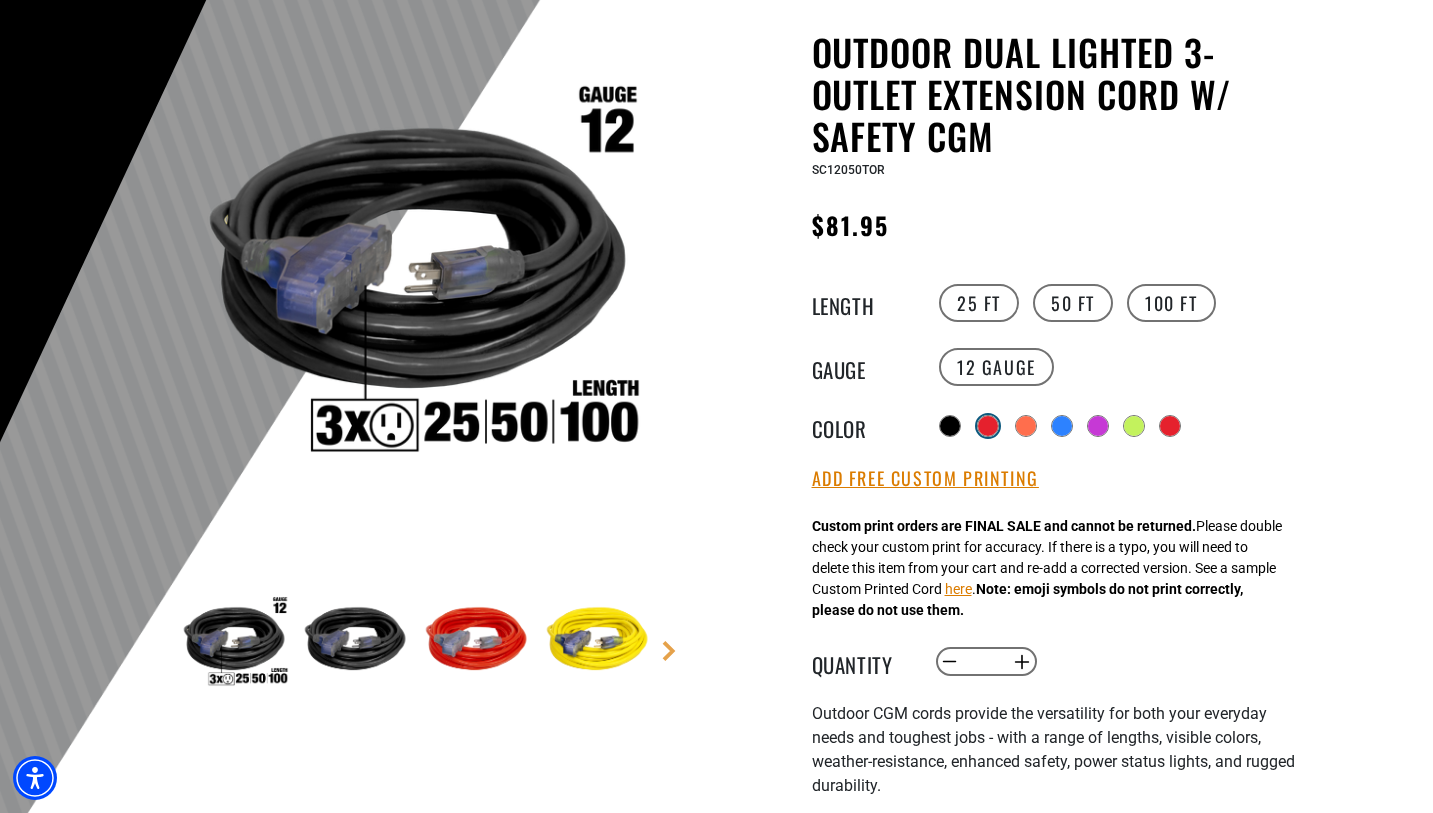 click at bounding box center (988, 426) 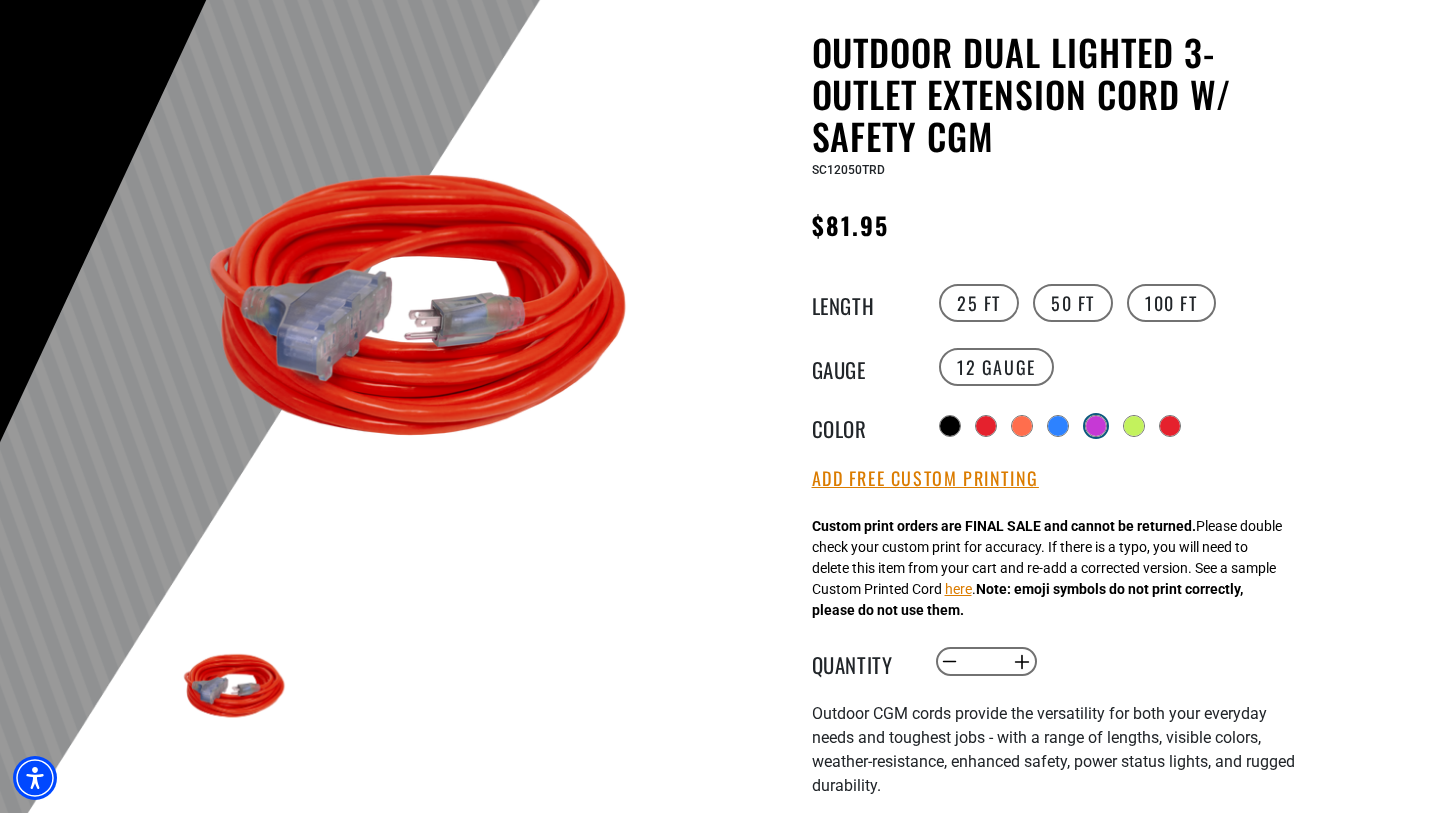 click at bounding box center (1096, 426) 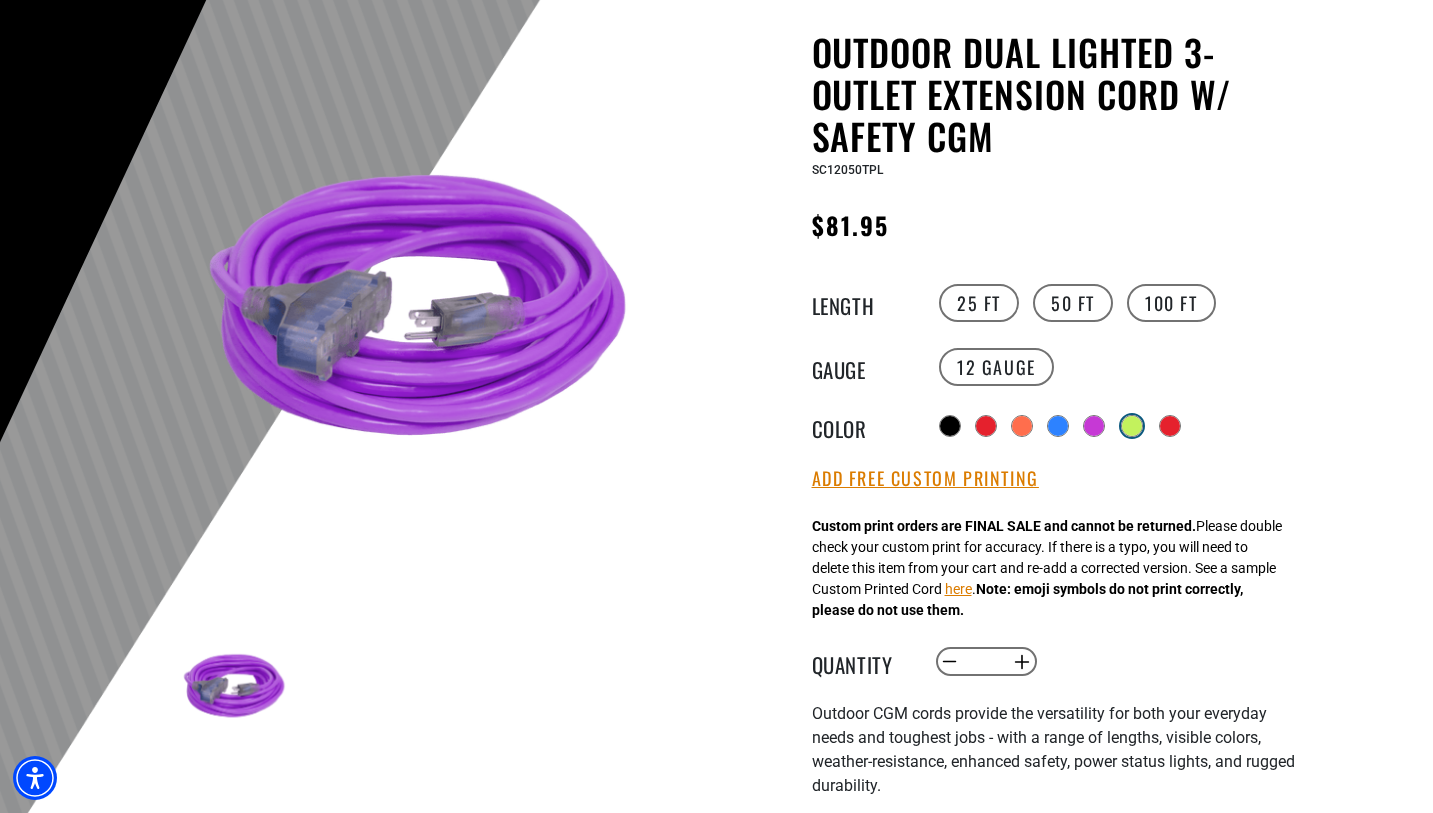 click at bounding box center (1132, 426) 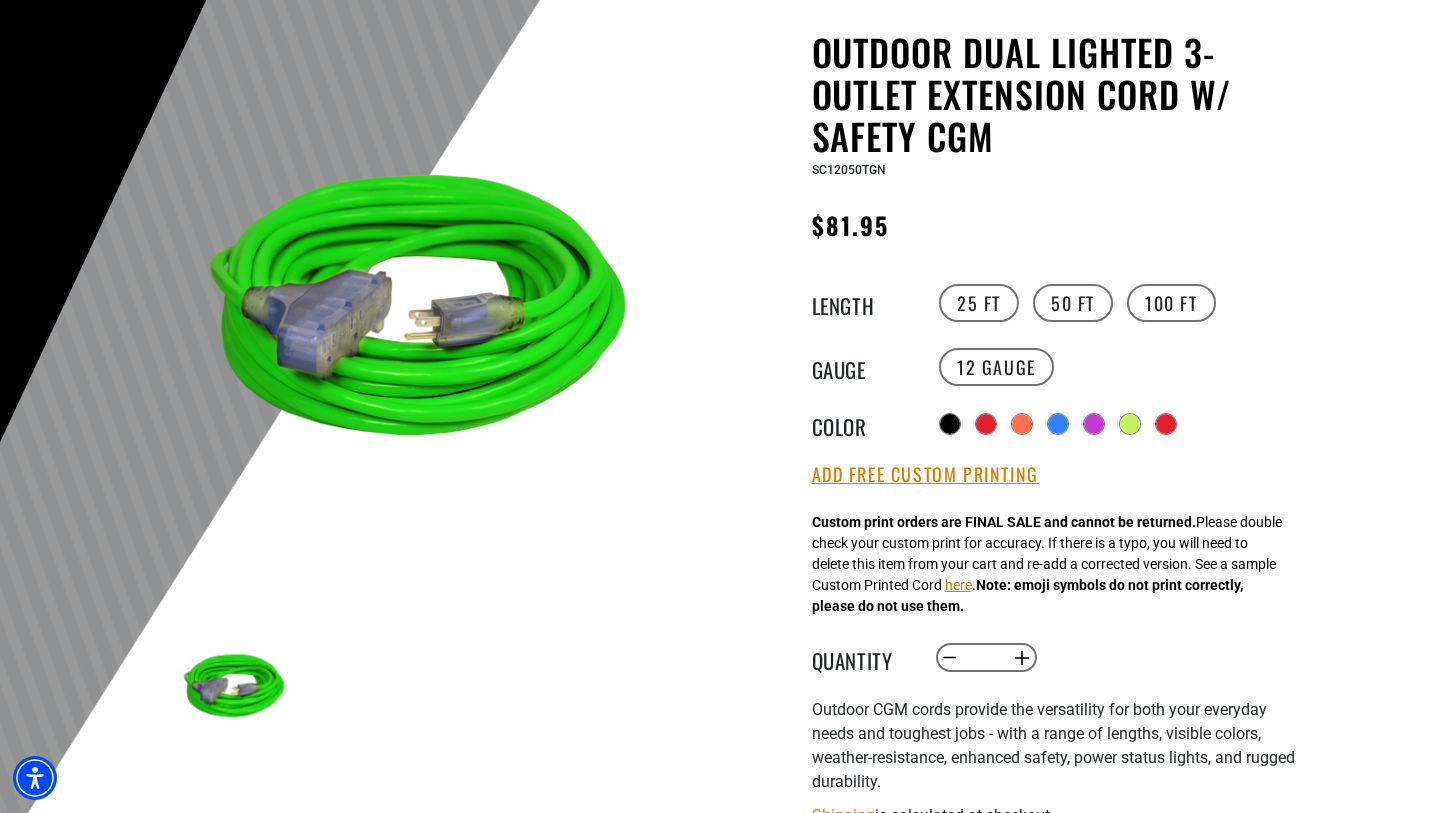 click on "Radio button
Radio button
products.product.variant_sold_out_or_unavailable
Radio button
Radio button" at bounding box center [1118, 424] 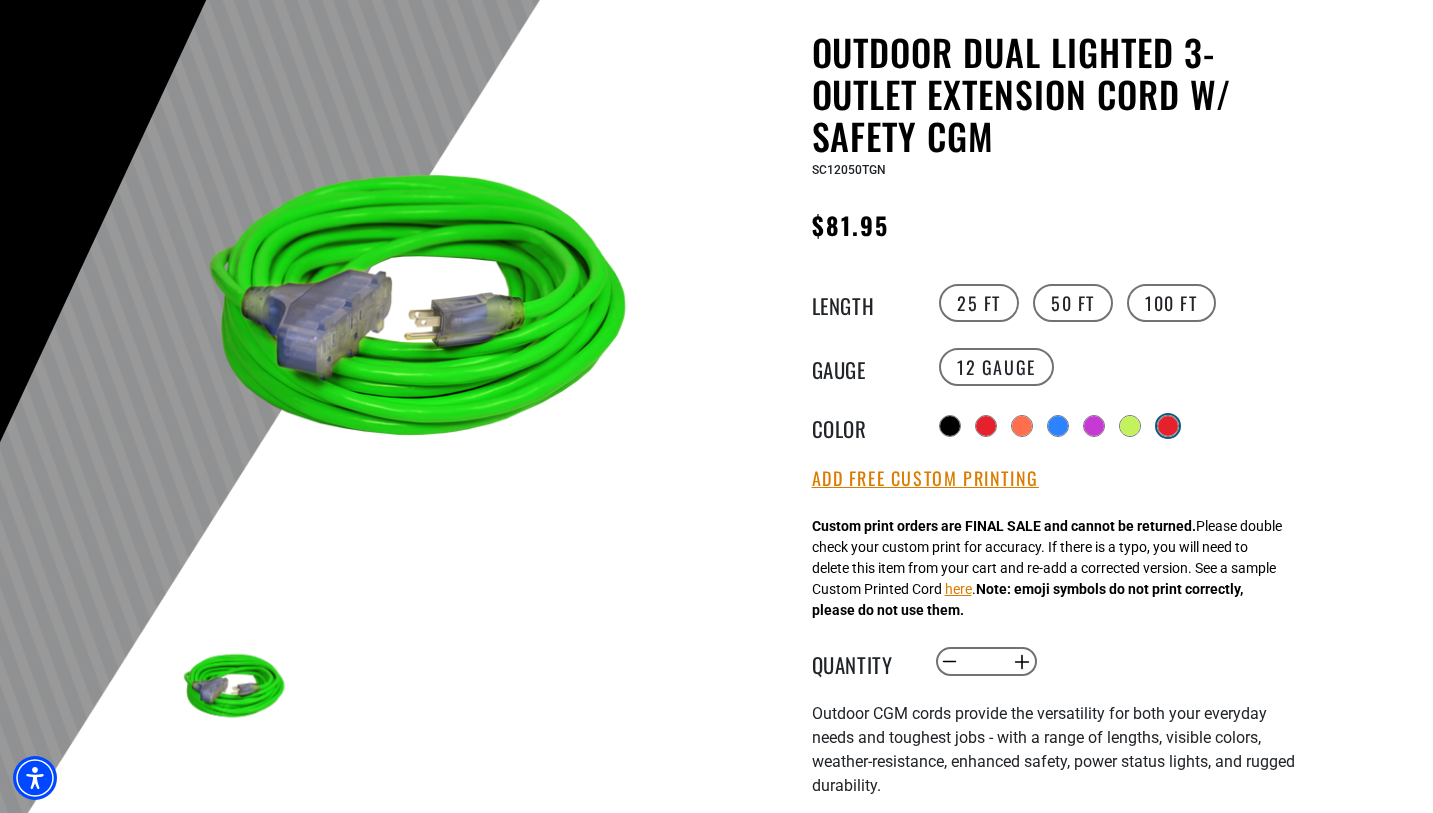 click at bounding box center [1168, 426] 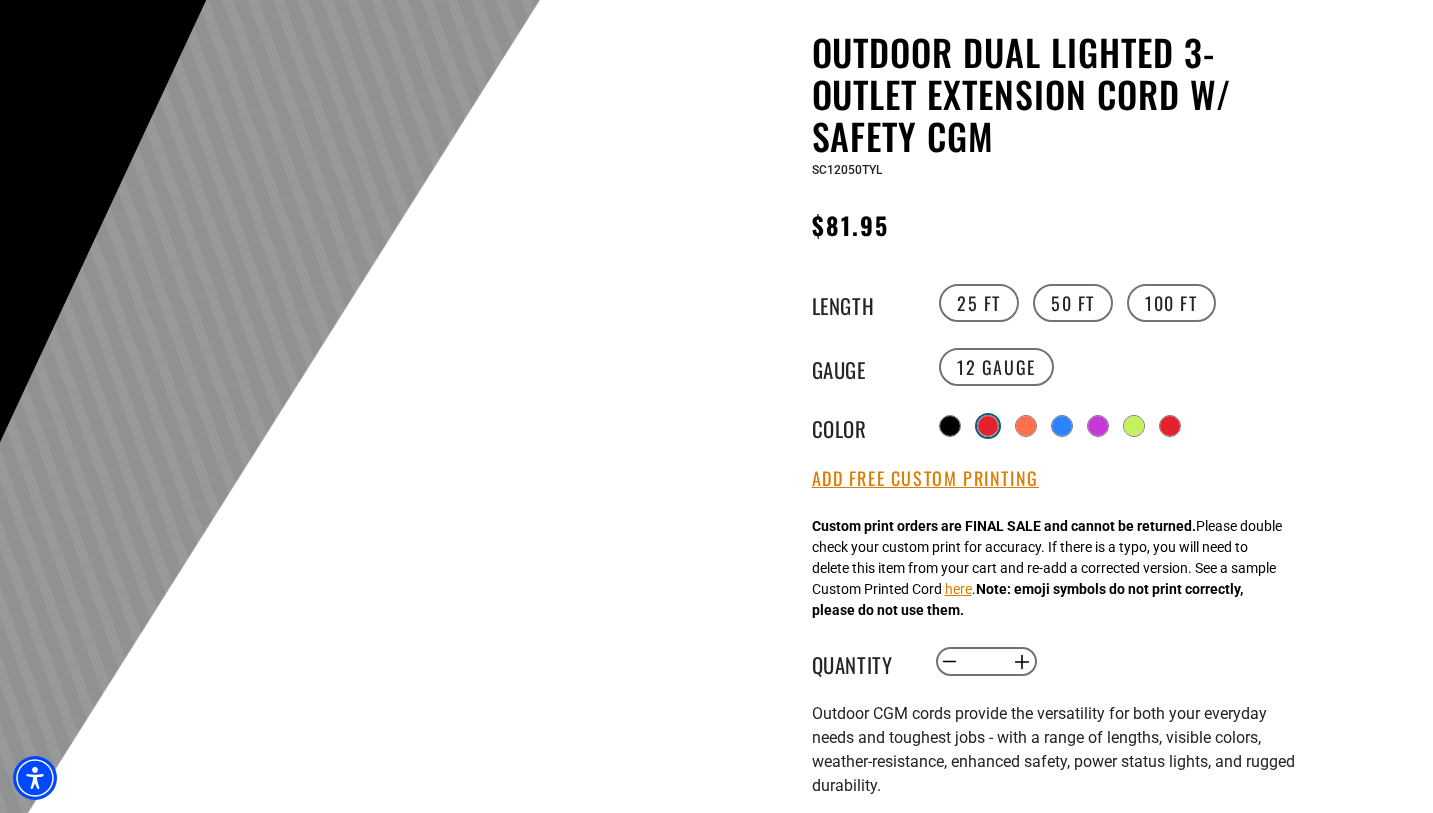 click at bounding box center [988, 426] 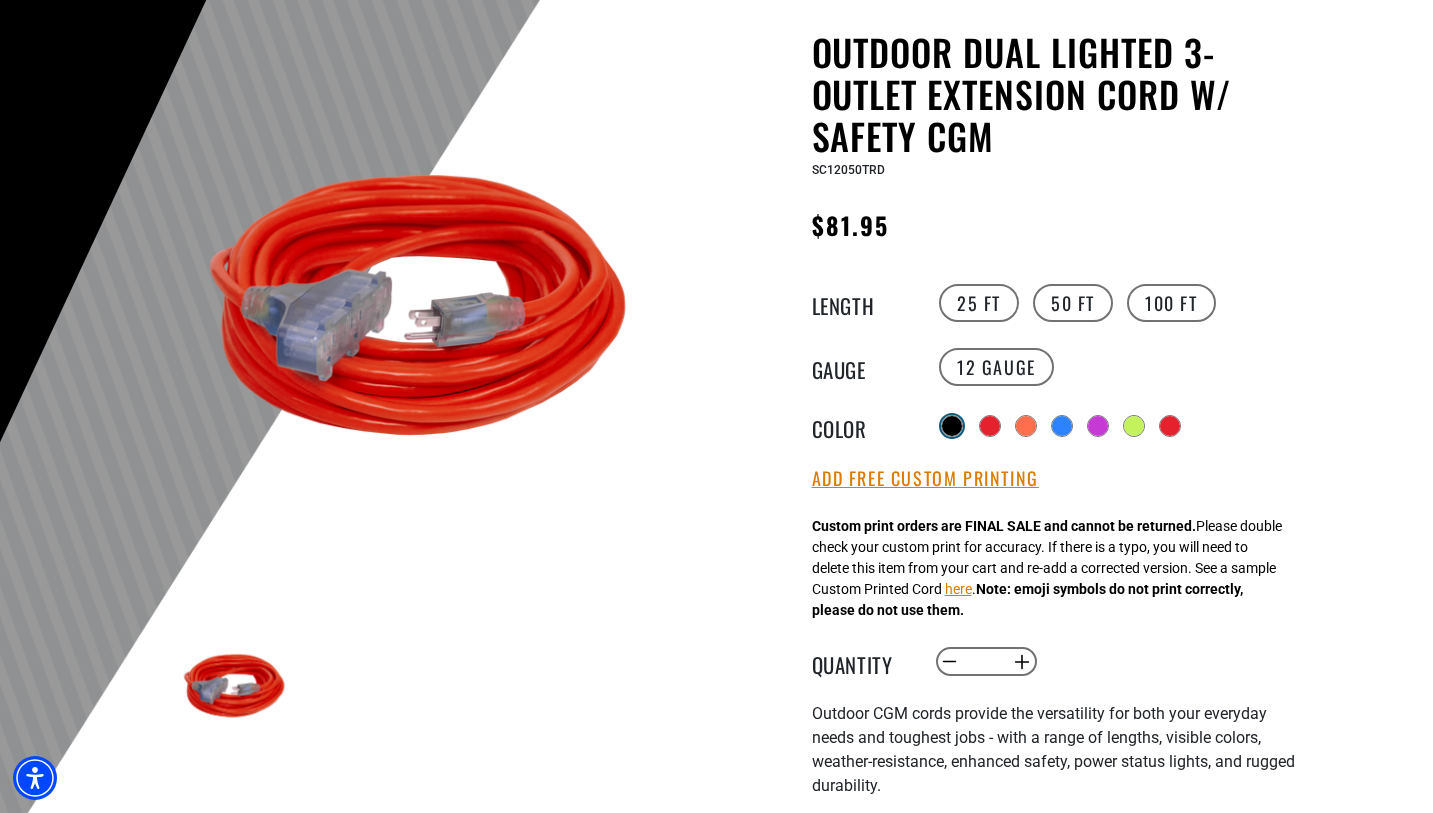 click at bounding box center (952, 426) 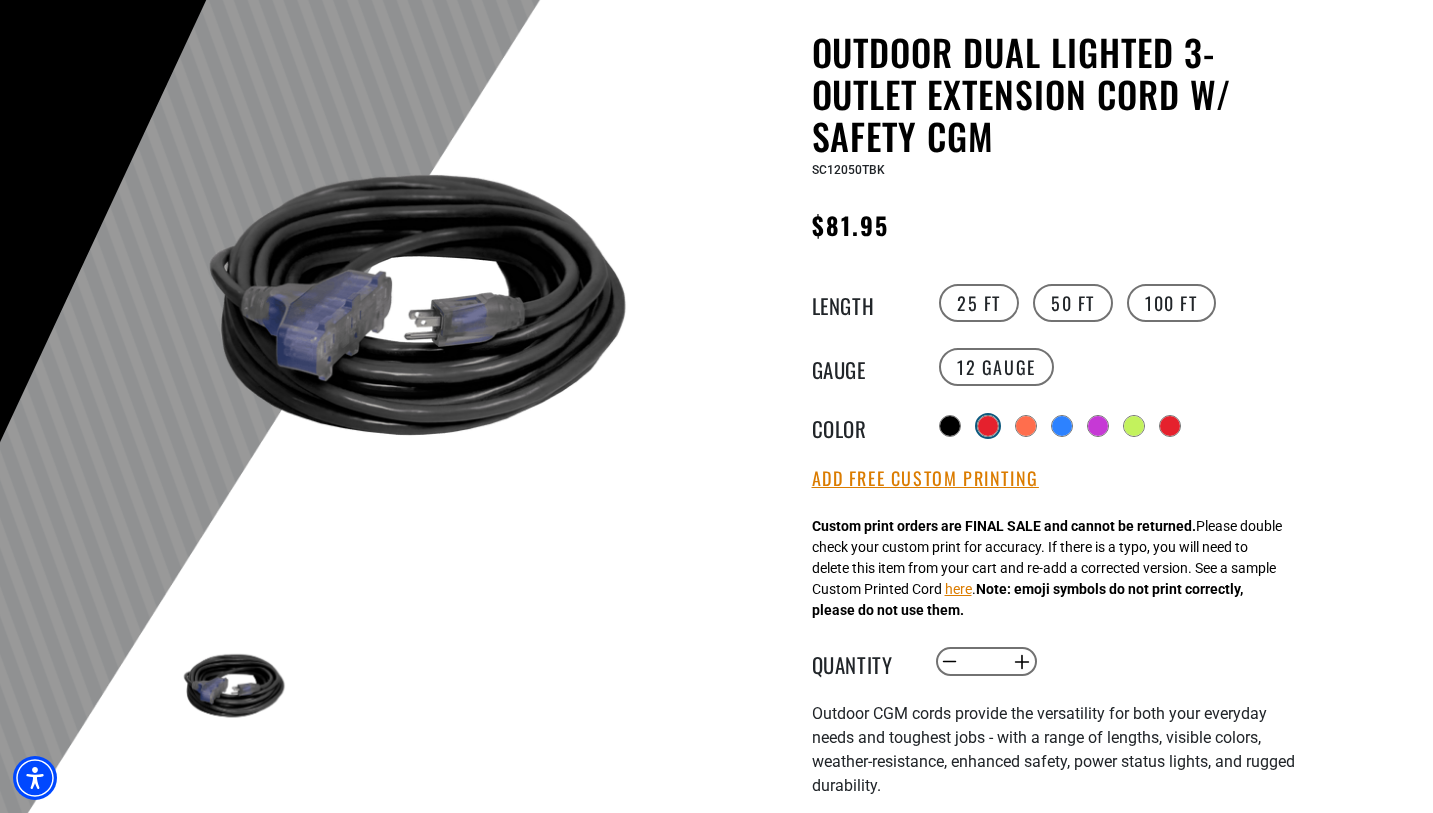 click at bounding box center [988, 426] 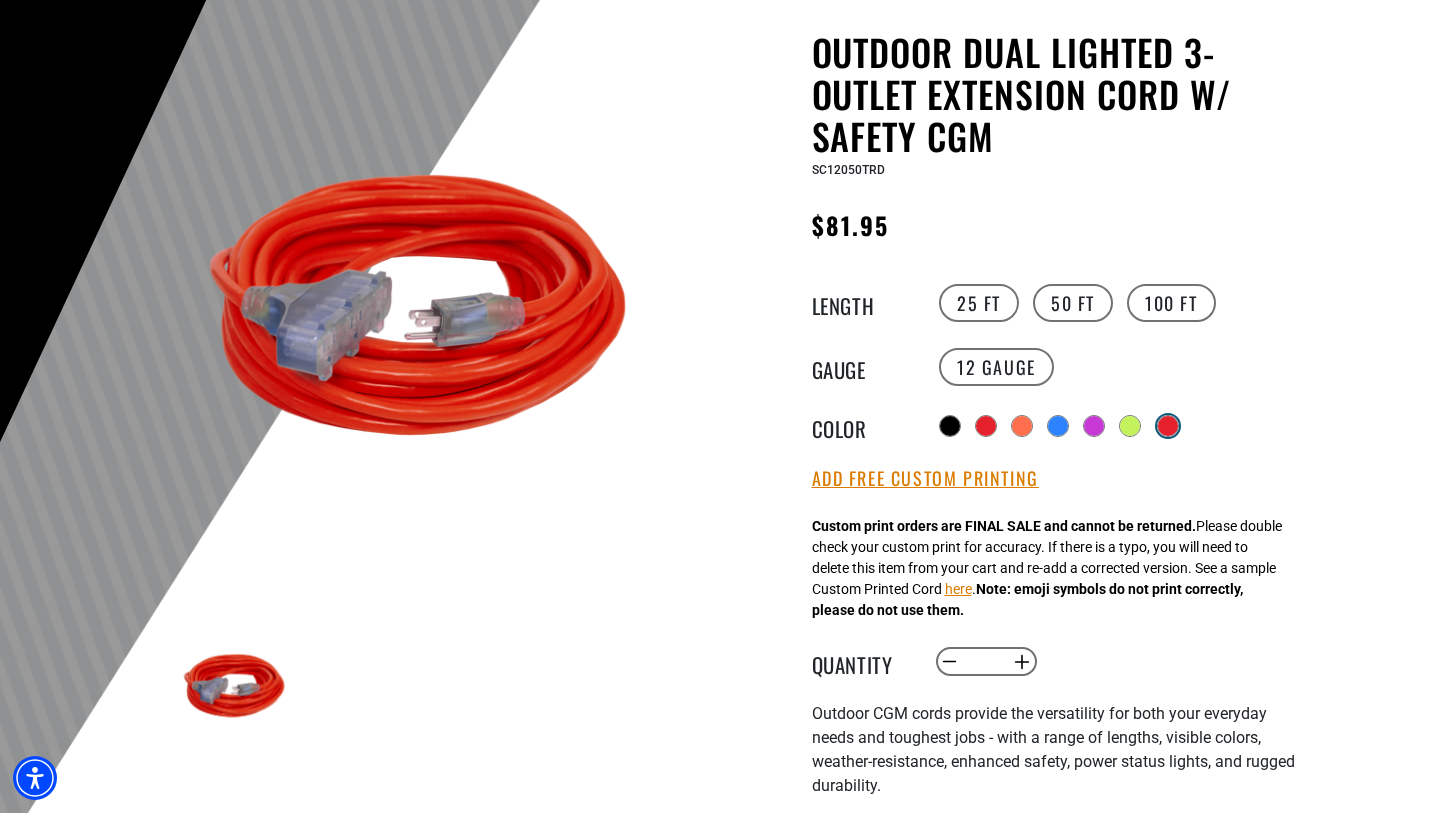 click at bounding box center [1168, 426] 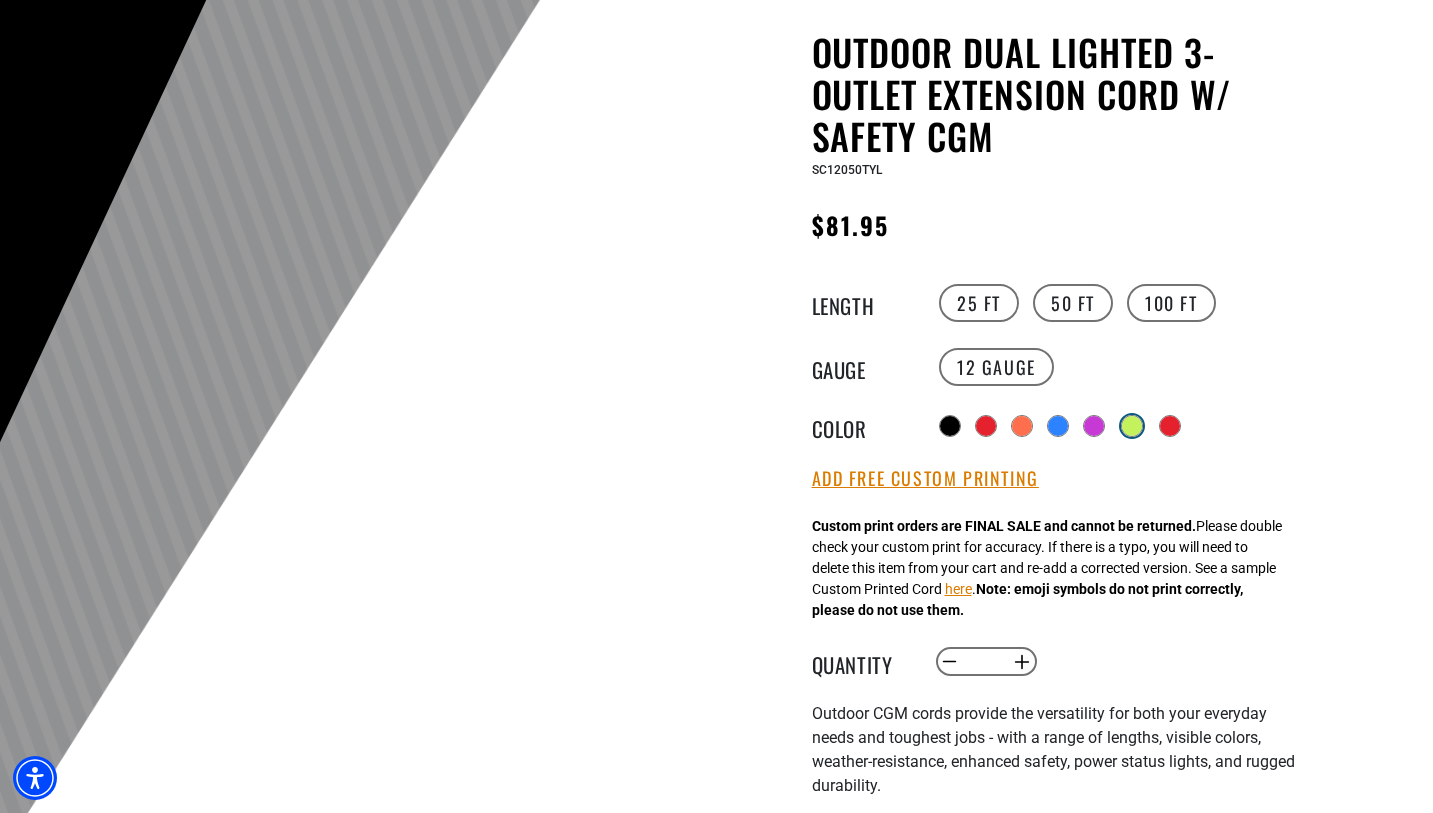 click at bounding box center [1132, 426] 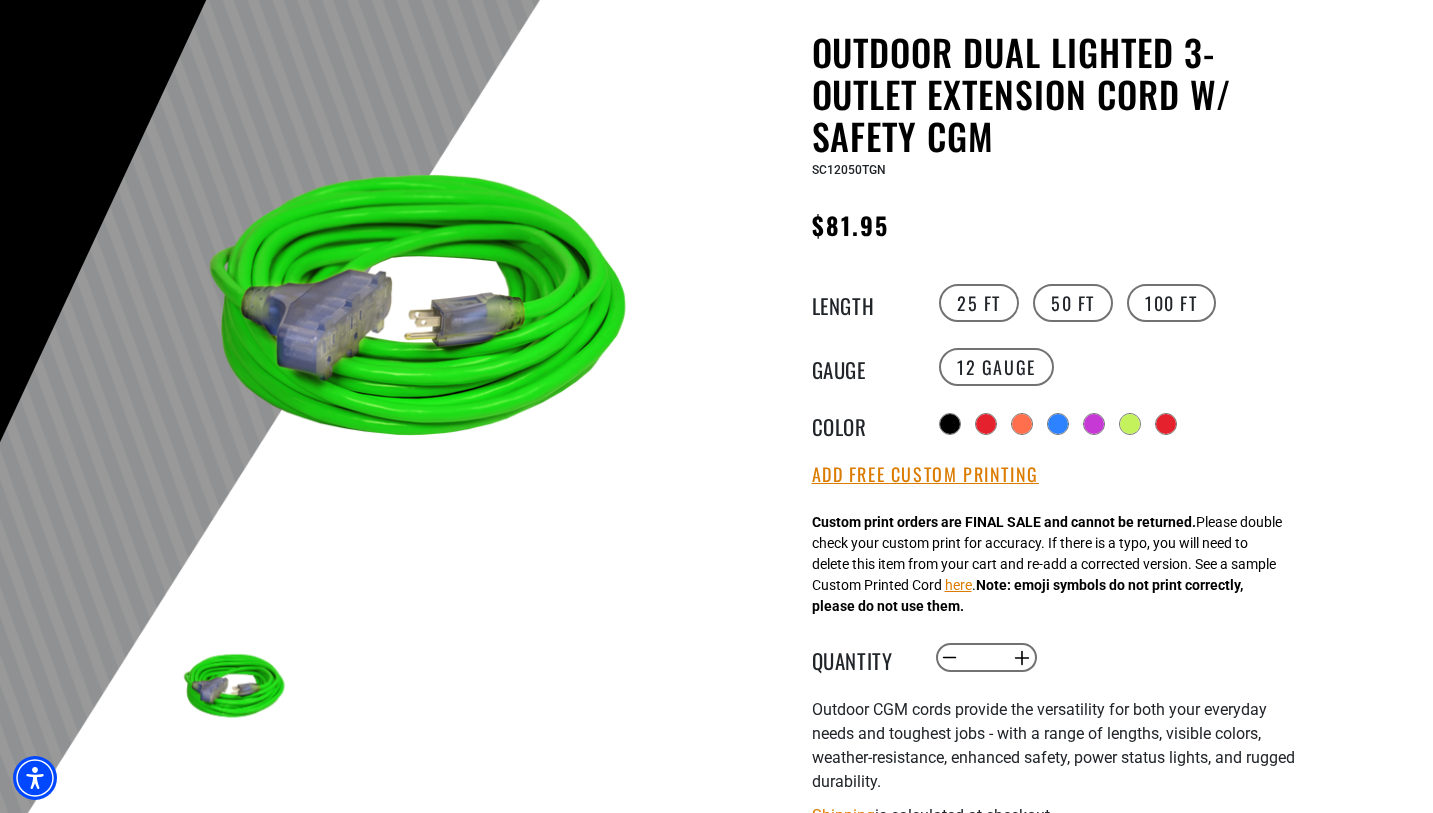 click at bounding box center [417, 323] 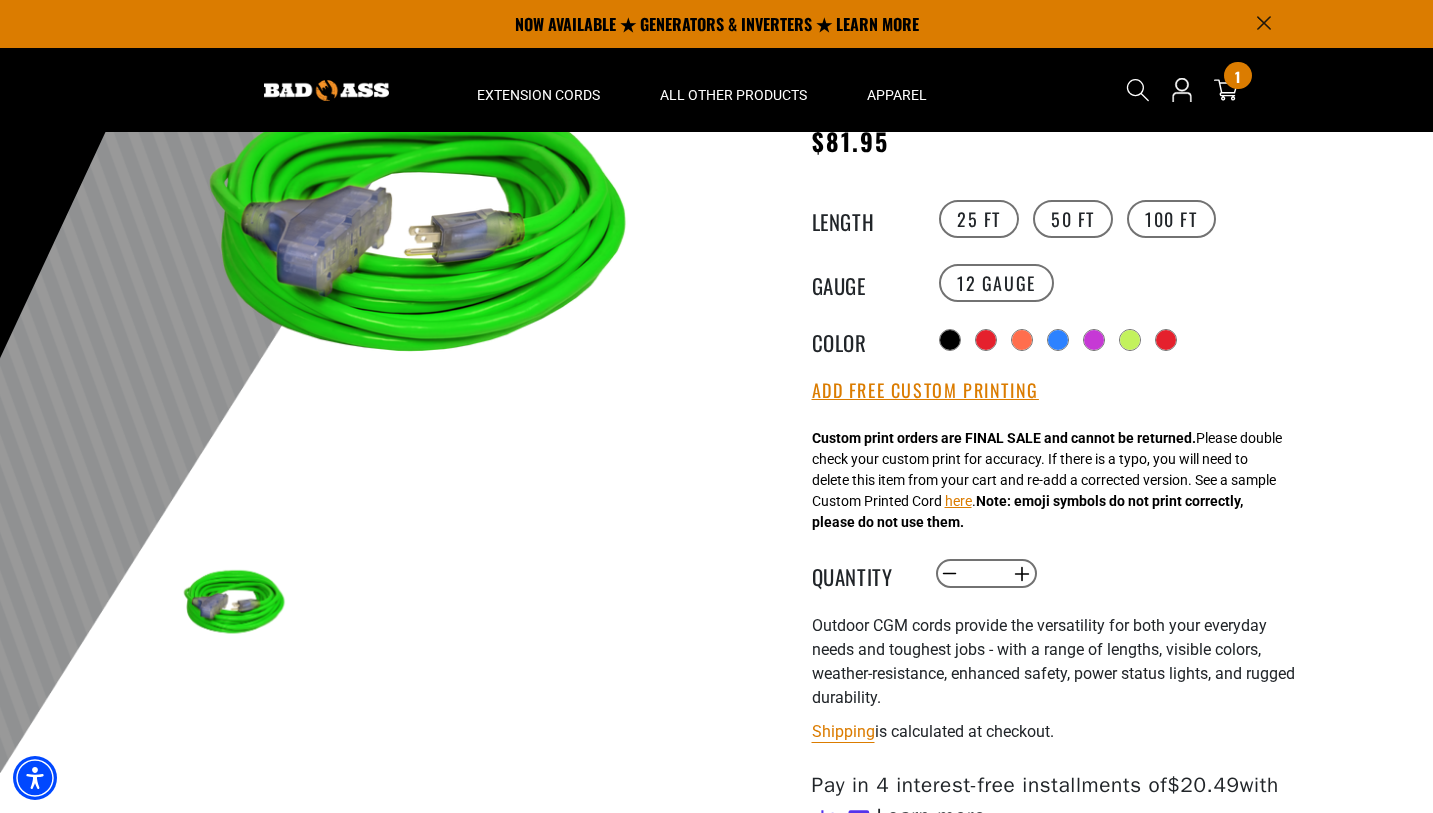 scroll, scrollTop: 0, scrollLeft: 0, axis: both 